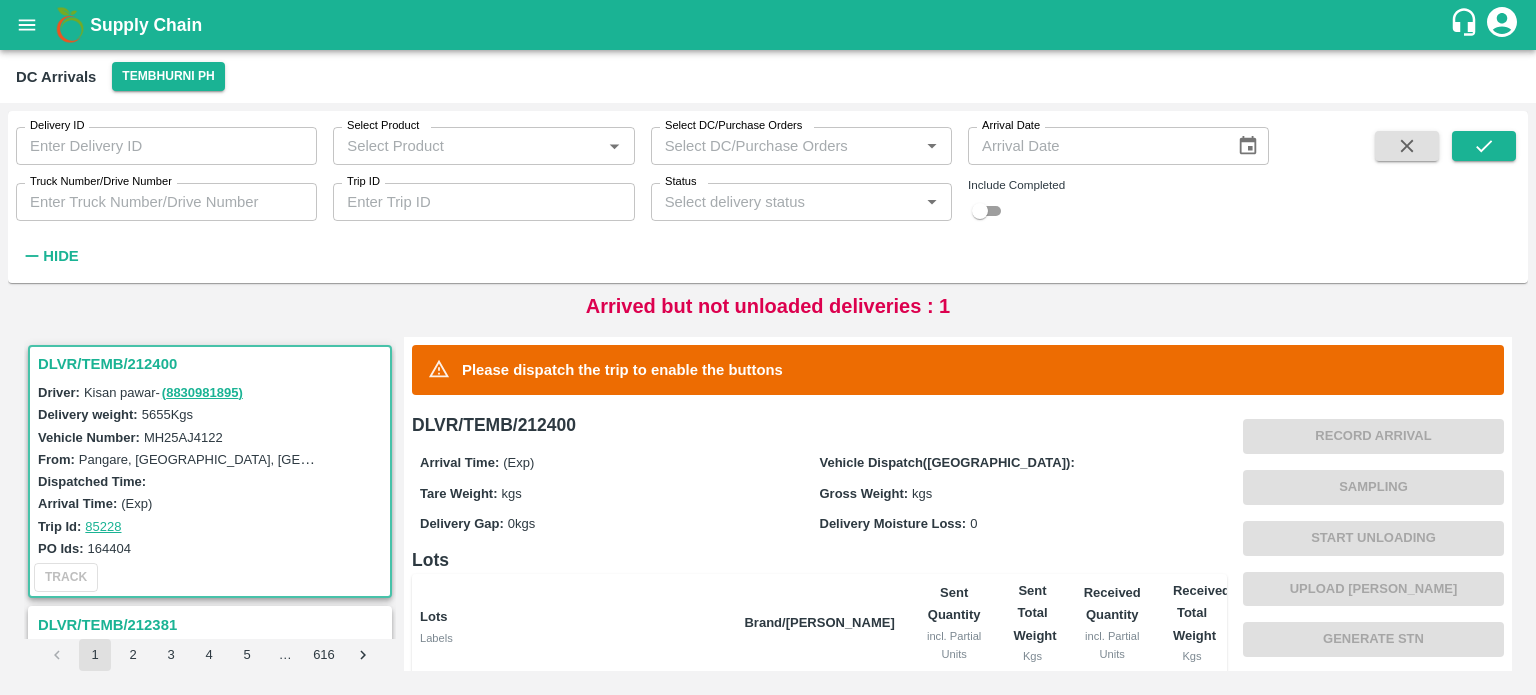 scroll, scrollTop: 0, scrollLeft: 0, axis: both 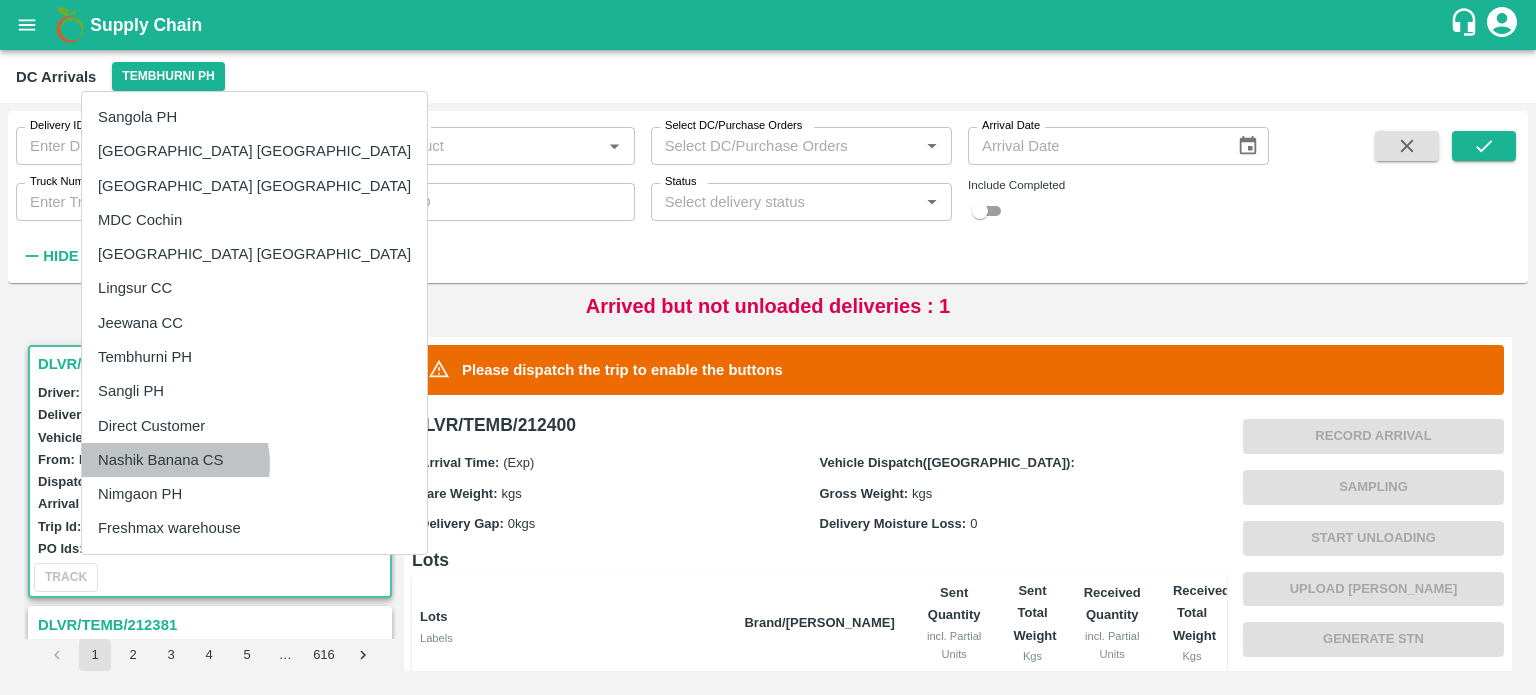 click on "Nashik Banana CS" at bounding box center (254, 460) 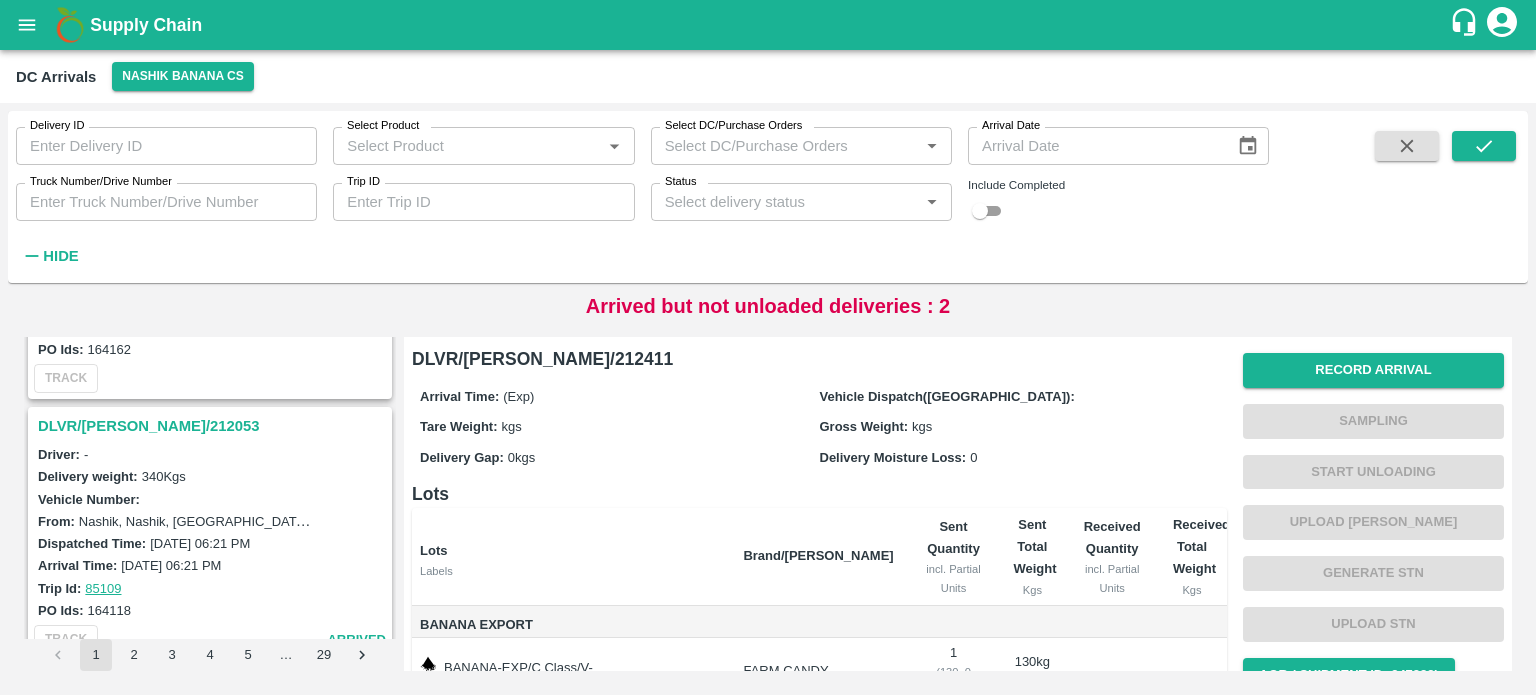 scroll, scrollTop: 6194, scrollLeft: 0, axis: vertical 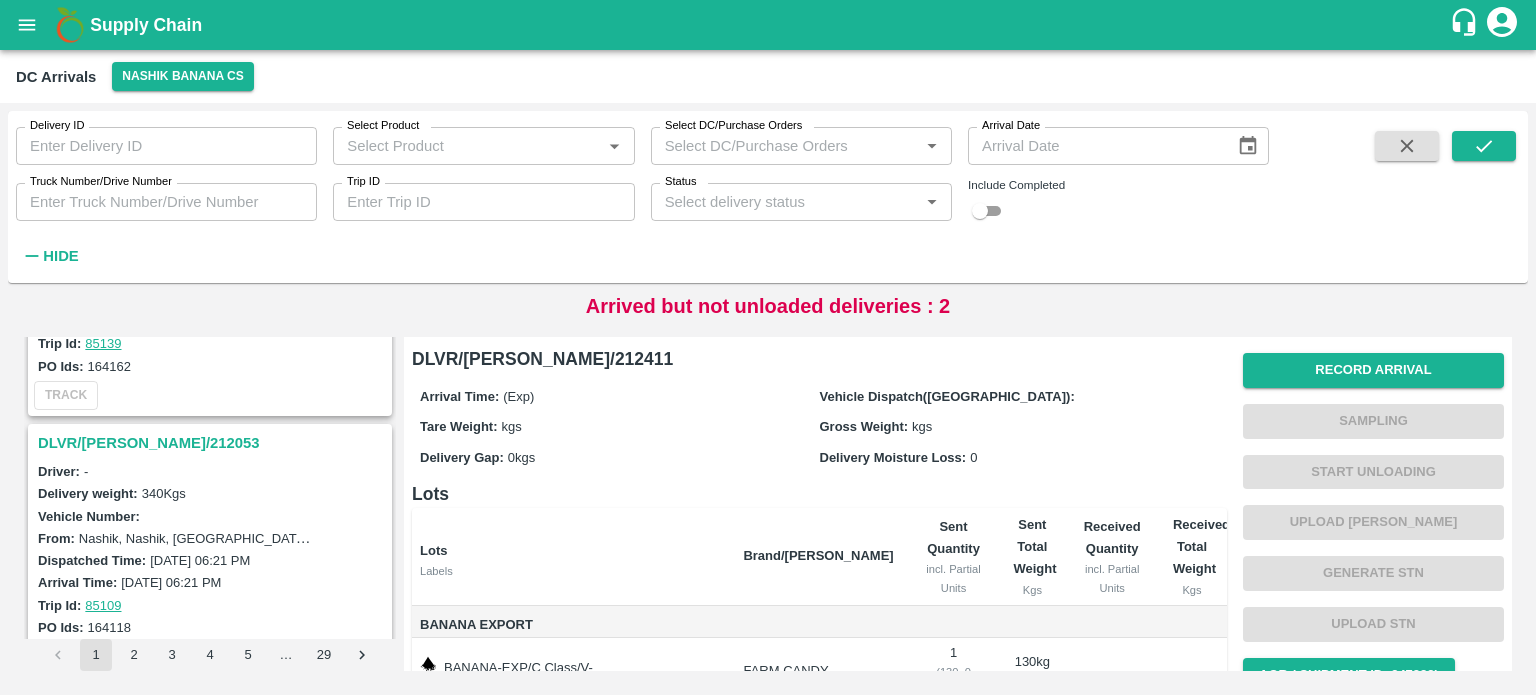 click on "DLVR/[PERSON_NAME]/212053" at bounding box center (213, 443) 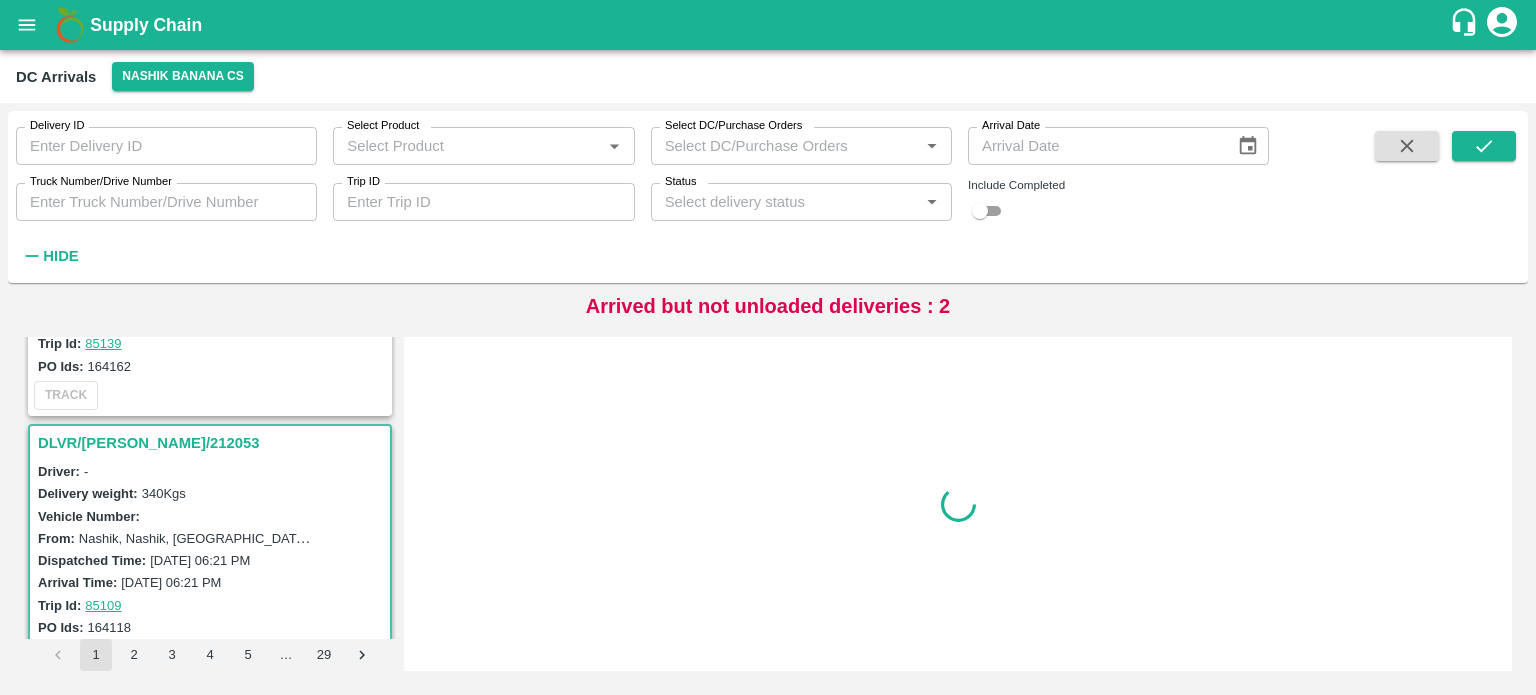scroll, scrollTop: 6211, scrollLeft: 0, axis: vertical 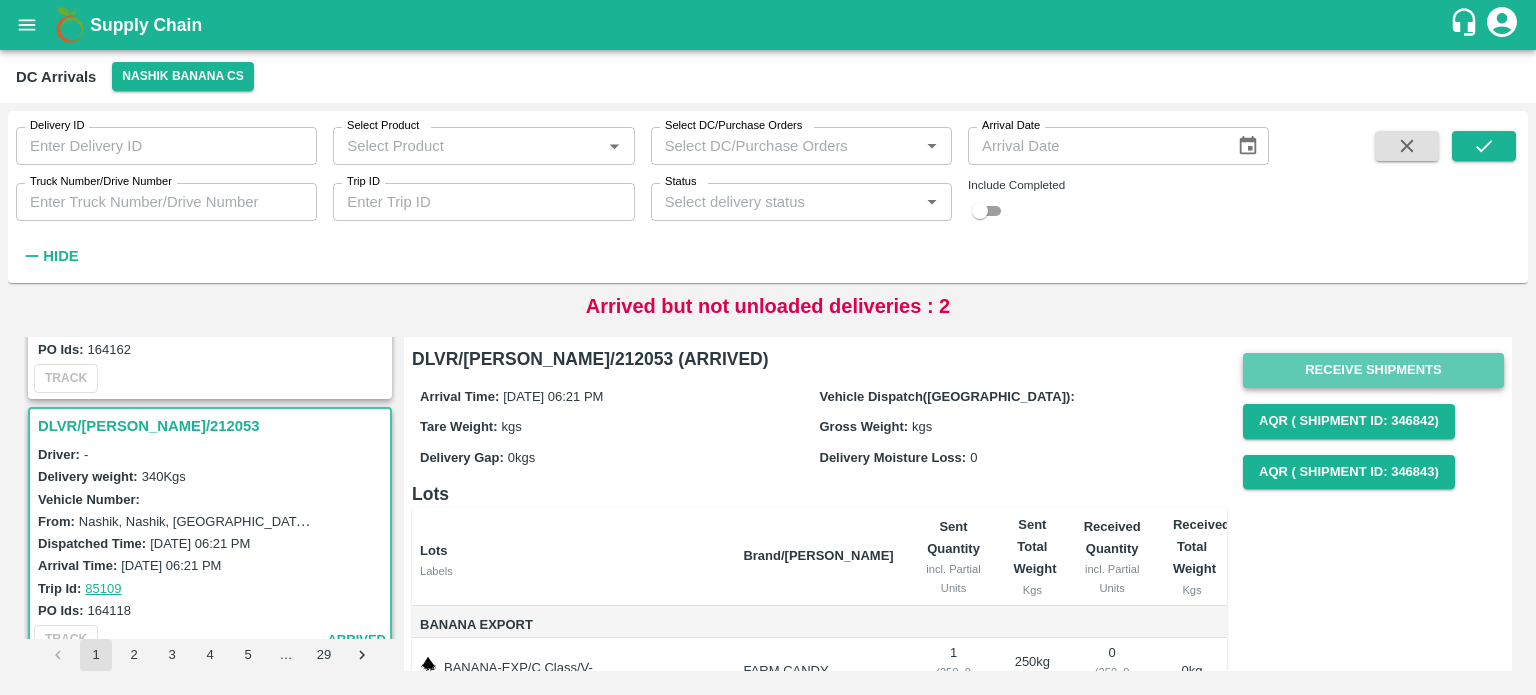 click on "Receive Shipments" at bounding box center (1373, 370) 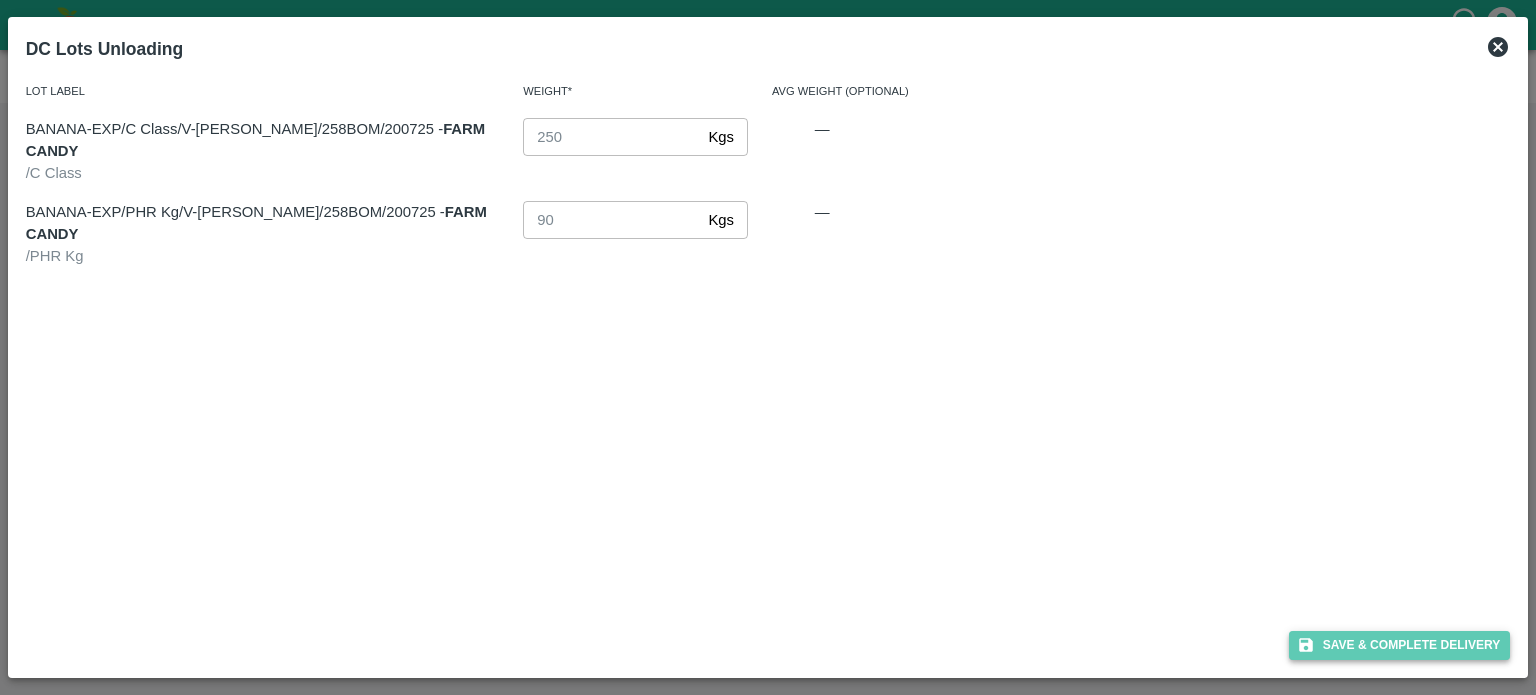 click on "Save & Complete Delivery" at bounding box center [1400, 645] 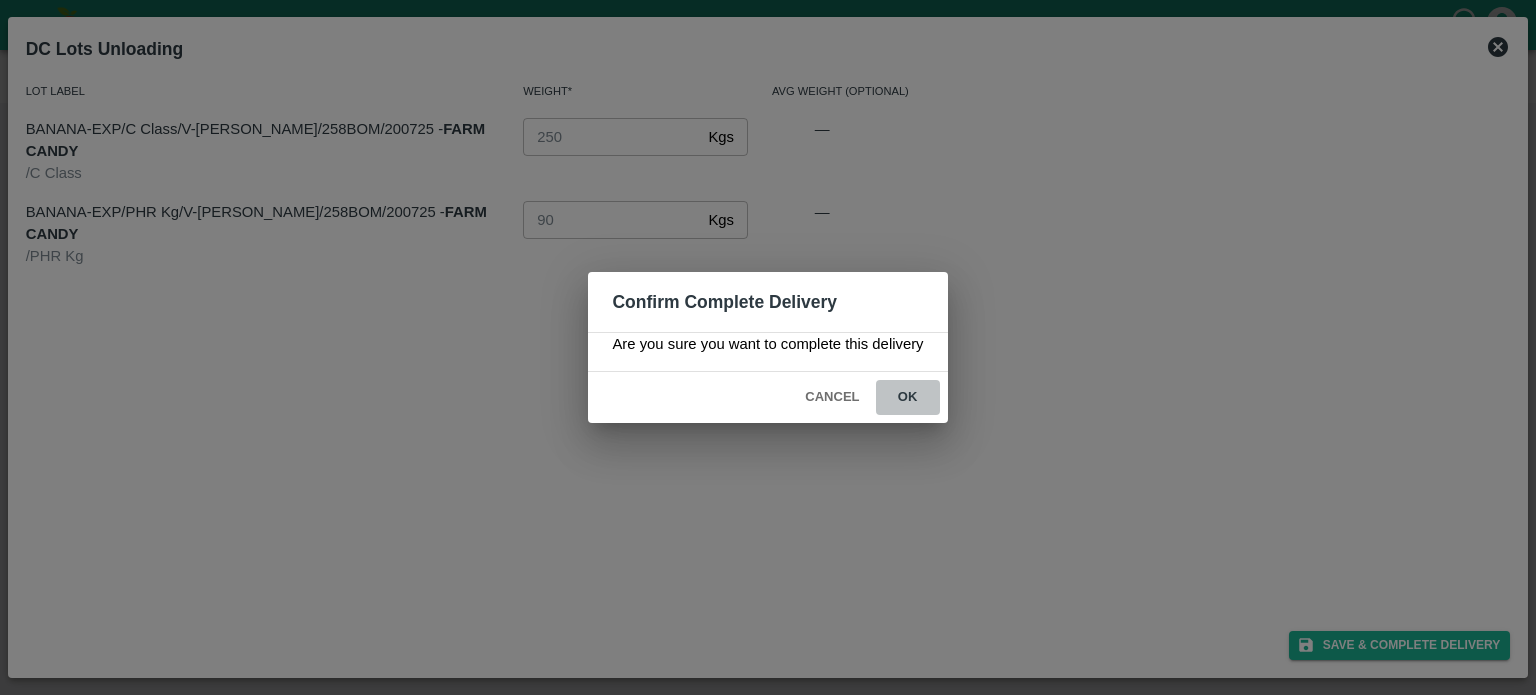click on "ok" at bounding box center [908, 397] 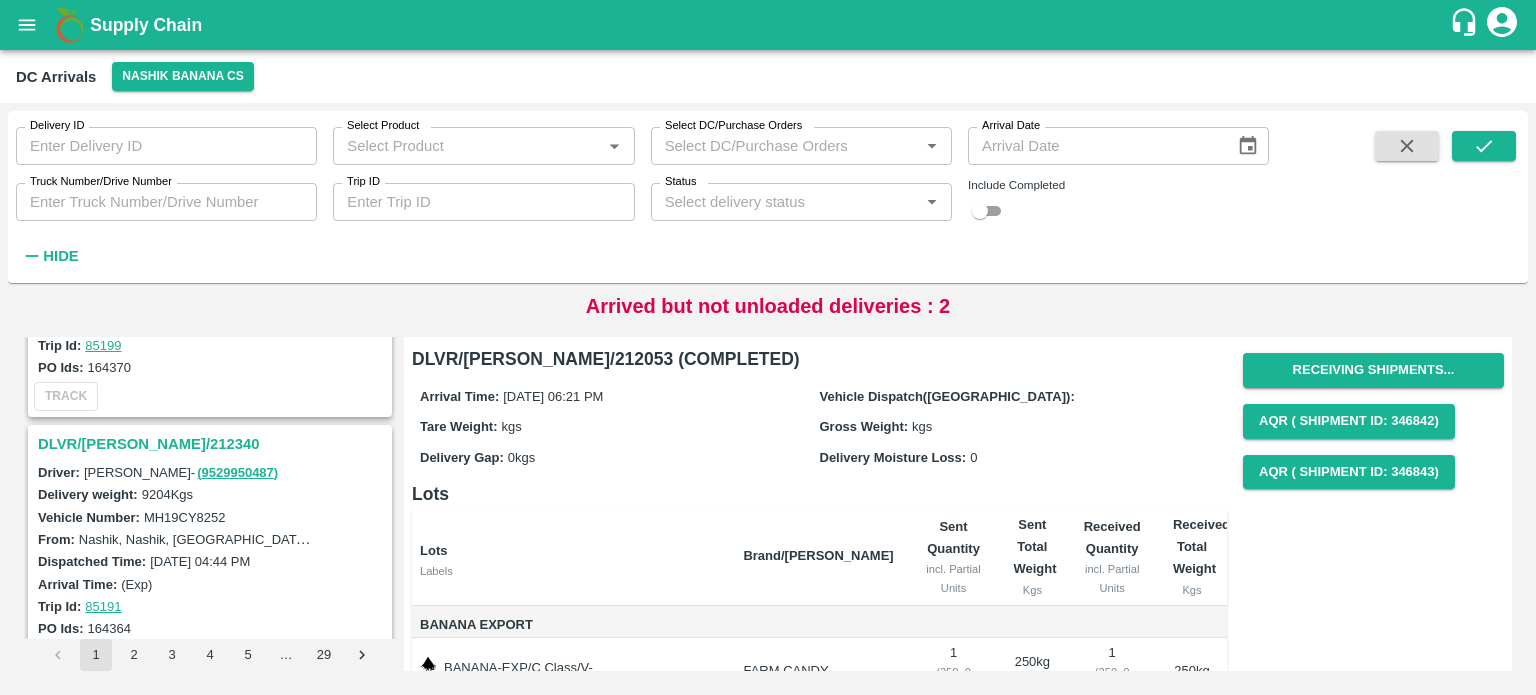 scroll, scrollTop: 4880, scrollLeft: 0, axis: vertical 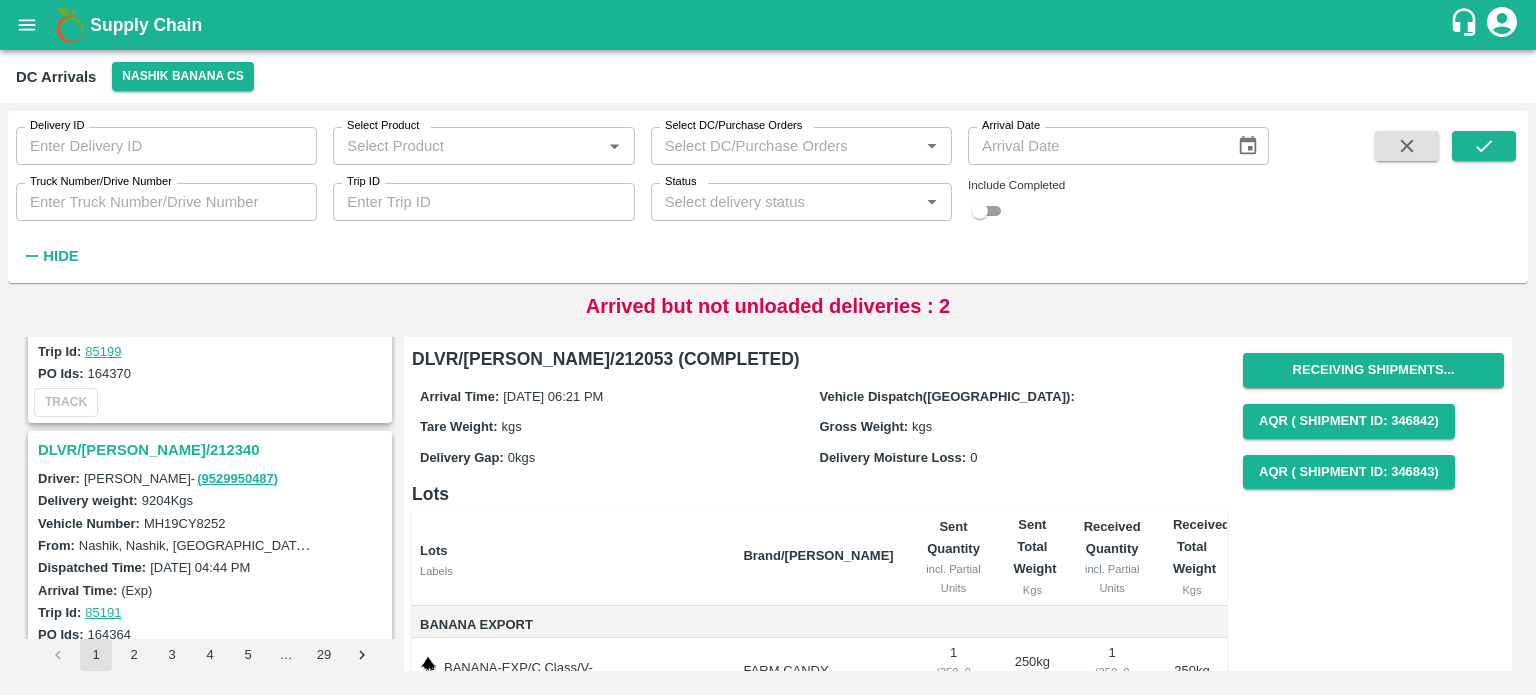 click on "DLVR/[PERSON_NAME]/212340" at bounding box center (213, 450) 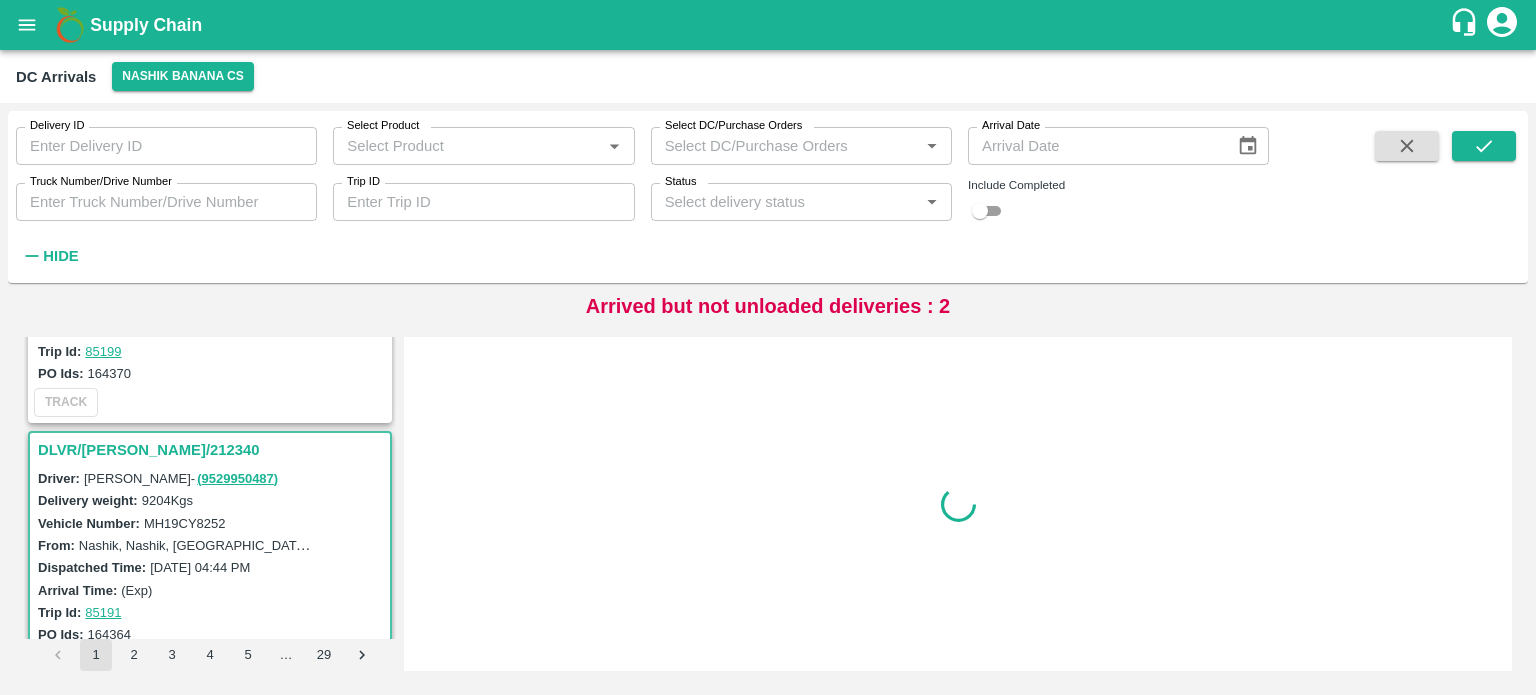 scroll, scrollTop: 4952, scrollLeft: 0, axis: vertical 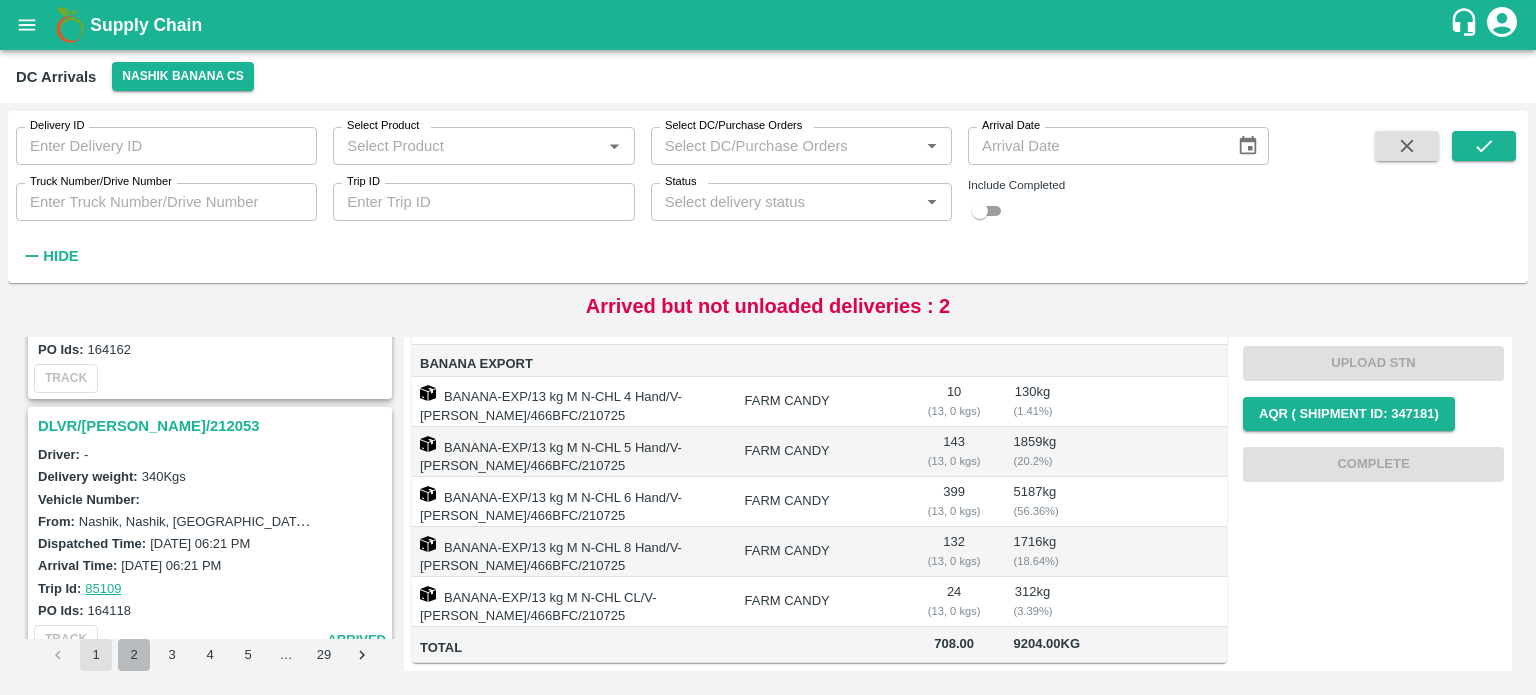 click on "2" at bounding box center [134, 655] 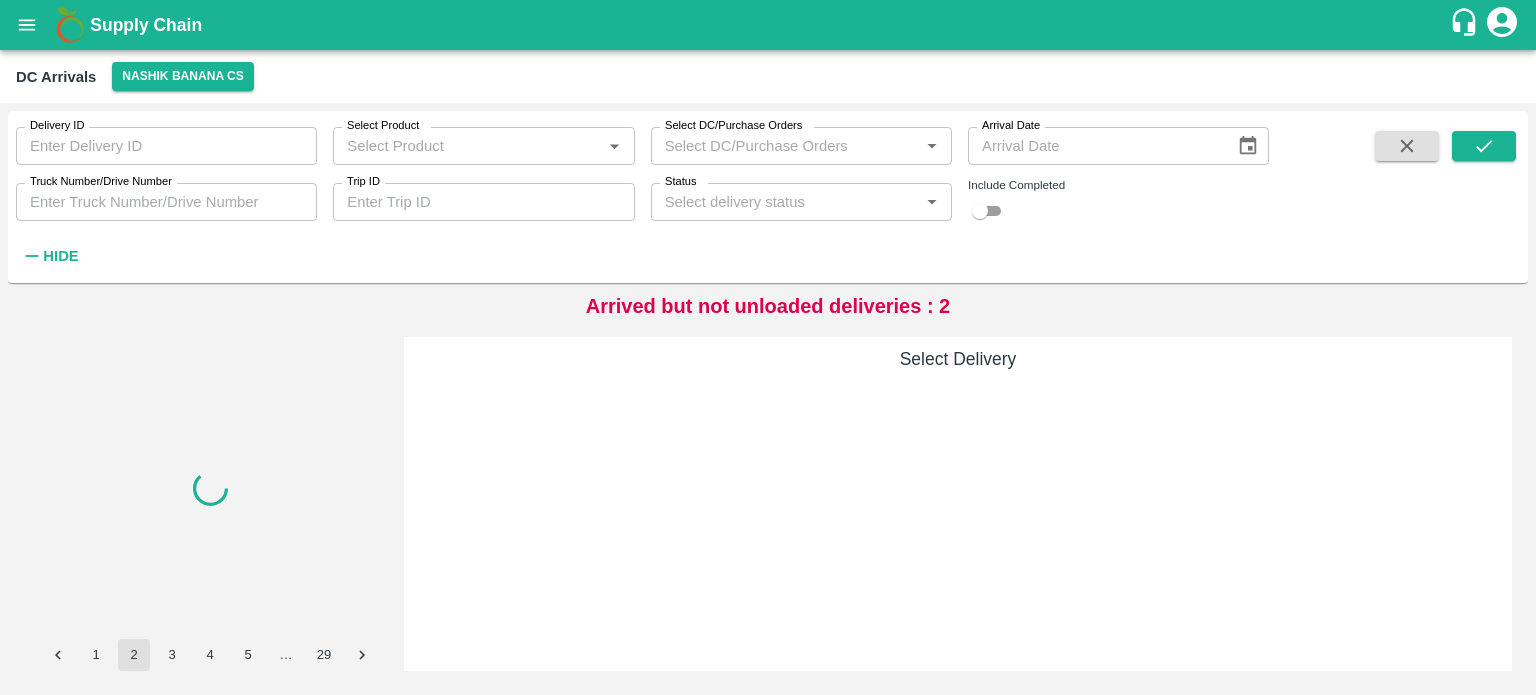 scroll, scrollTop: 0, scrollLeft: 0, axis: both 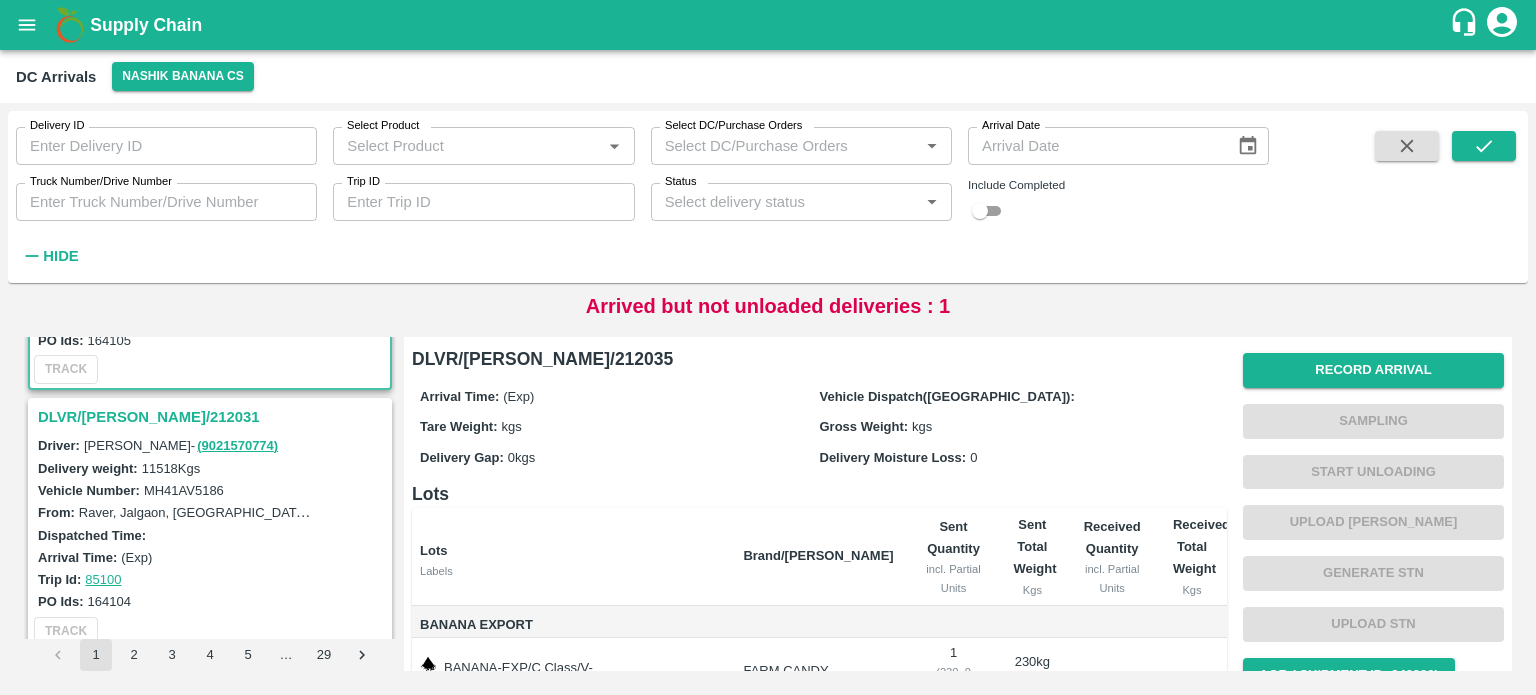 click on "DLVR/[PERSON_NAME]/212031" at bounding box center (213, 417) 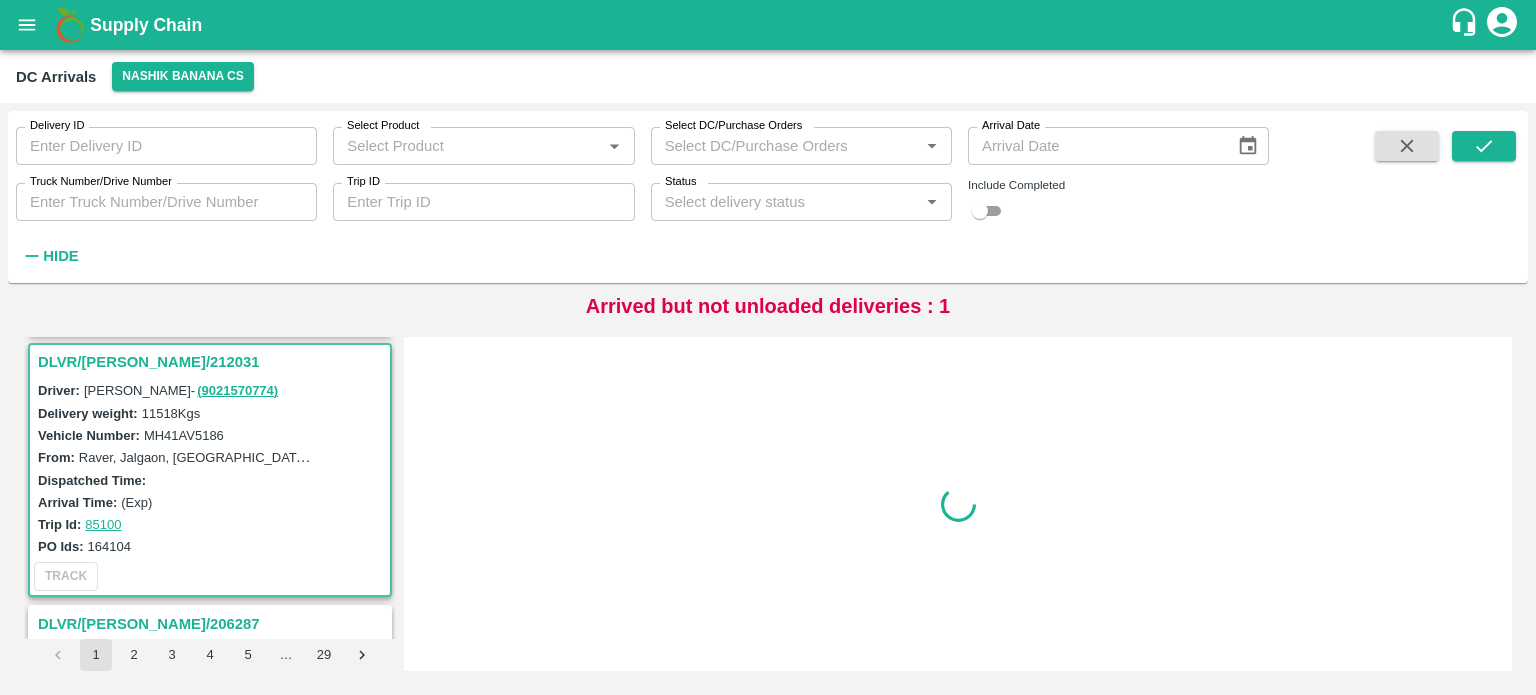 scroll, scrollTop: 268, scrollLeft: 0, axis: vertical 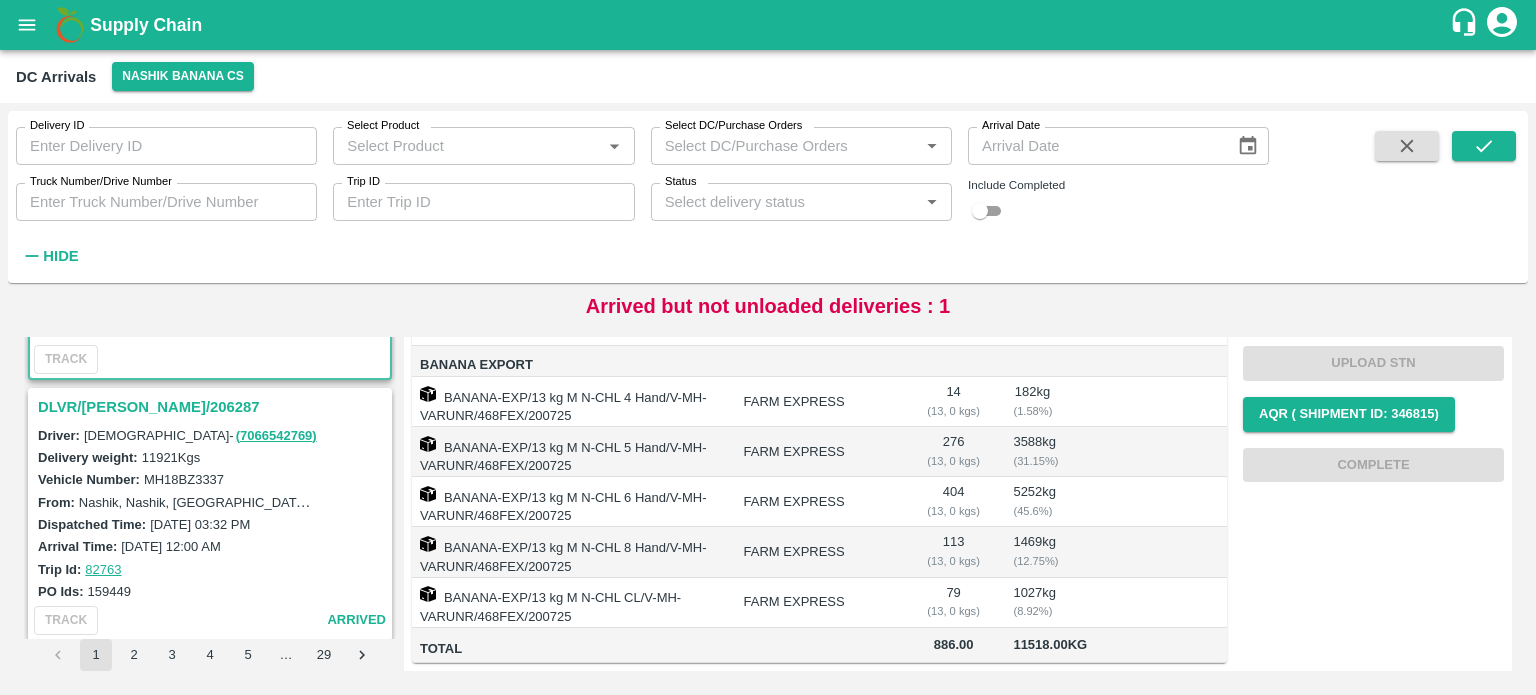 click on "DLVR/[PERSON_NAME]/206287" at bounding box center [213, 407] 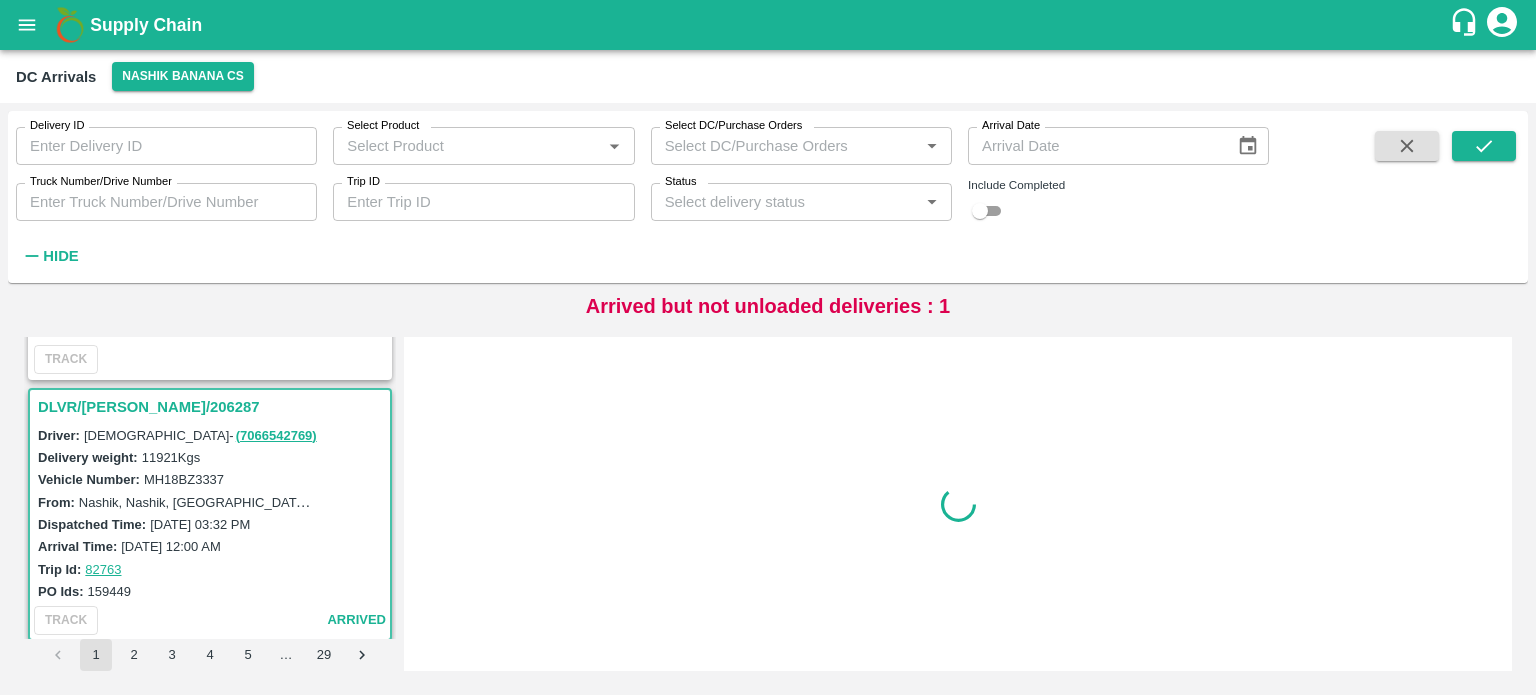 scroll, scrollTop: 0, scrollLeft: 0, axis: both 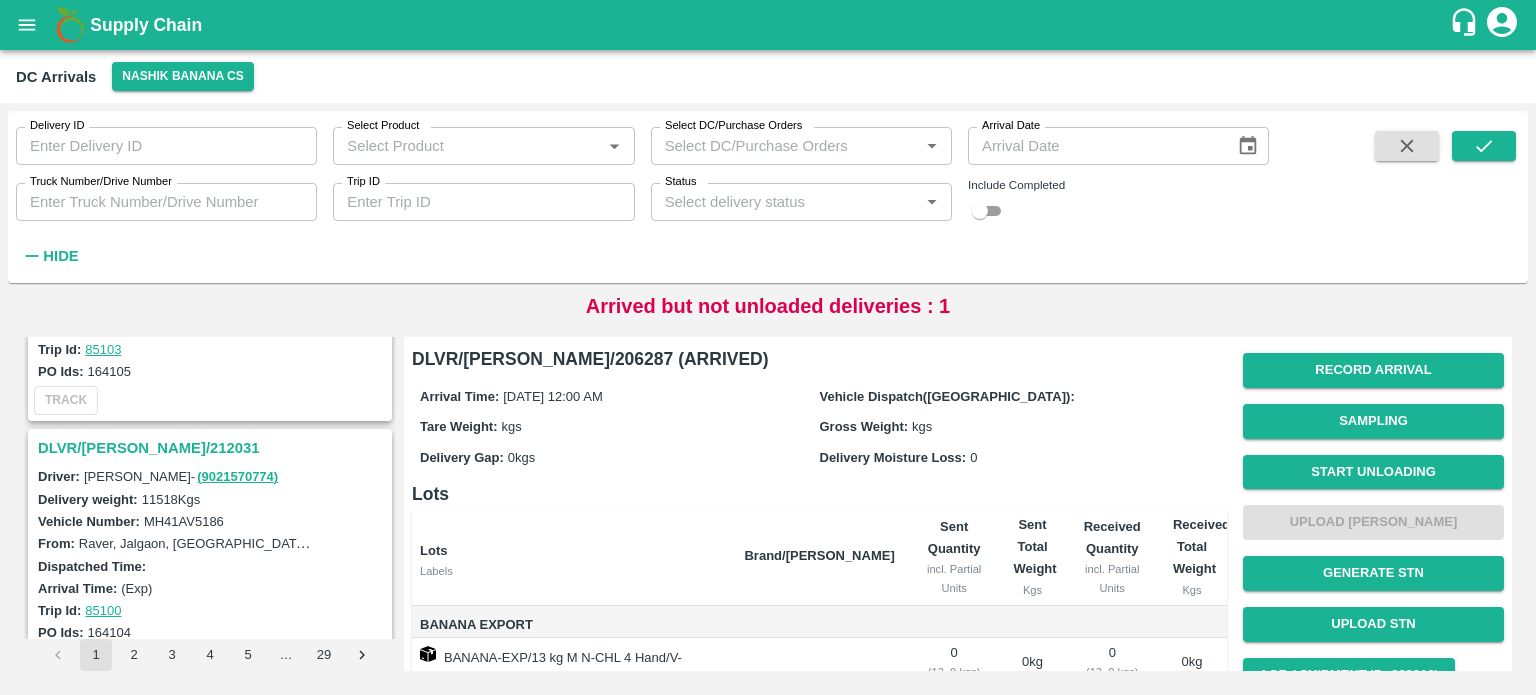 click on "DLVR/[PERSON_NAME]/[DRIVERS_LICENSE_NUMBER] Driver: Manohar  - ( 9096350334 ) Delivery weight: 368  Kgs Vehicle Number: MH18BG7367 From: [GEOGRAPHIC_DATA], [GEOGRAPHIC_DATA], [GEOGRAPHIC_DATA], [GEOGRAPHIC_DATA], [GEOGRAPHIC_DATA] Dispatched Time: [DATE] 04:55 PM Arrival Time:  (Exp) Trip Id: 85103 PO Ids: 164105 TRACK DLVR/[PERSON_NAME]/[DRIVERS_LICENSE_NUMBER] Driver: [PERSON_NAME]  - ( 9021570774 ) Delivery weight: 11518  Kgs Vehicle Number: MH41AV5186 From: [GEOGRAPHIC_DATA], [GEOGRAPHIC_DATA], [GEOGRAPHIC_DATA], [GEOGRAPHIC_DATA] Dispatched Time: Arrival Time:  (Exp) Trip Id: 85100 PO Ids: 164104 TRACK DLVR/[PERSON_NAME]/[DRIVERS_LICENSE_NUMBER] Driver: Umesh  - ( 7066542769 ) Delivery weight: 11921  Kgs Vehicle Number: MH18BZ3337 From: Nashik, Nashik, Nashik, [GEOGRAPHIC_DATA] Dispatched Time: [DATE] 03:32 PM Arrival Time: [DATE] 12:00 AM Trip Id: 82763 PO Ids: 159449 TRACK arrived DLVR/[PERSON_NAME]/[DRIVERS_LICENSE_NUMBER] Driver:  - Delivery weight: 373  Kgs Vehicle Number: From: [GEOGRAPHIC_DATA], [GEOGRAPHIC_DATA], [GEOGRAPHIC_DATA], [GEOGRAPHIC_DATA], [GEOGRAPHIC_DATA] Dispatched Time: [DATE] 07:11 PM Arrival Time: [DATE] 02:35 AM Trip Id: 82008 PO Ids: 157829 TRACK unloaded DLVR/[PERSON_NAME]/[DRIVERS_LICENSE_NUMBER] Driver:  - Delivery weight: 429 (" at bounding box center [210, 488] 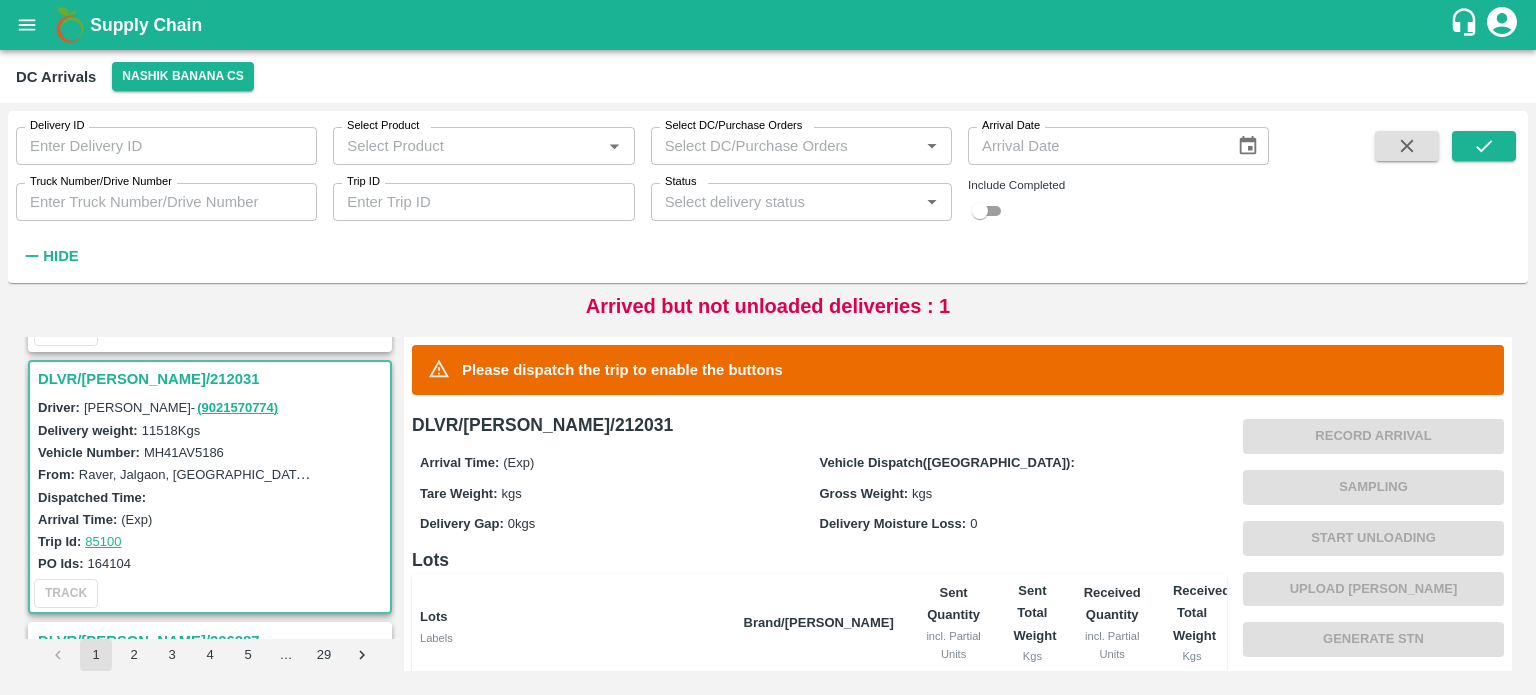 scroll, scrollTop: 268, scrollLeft: 0, axis: vertical 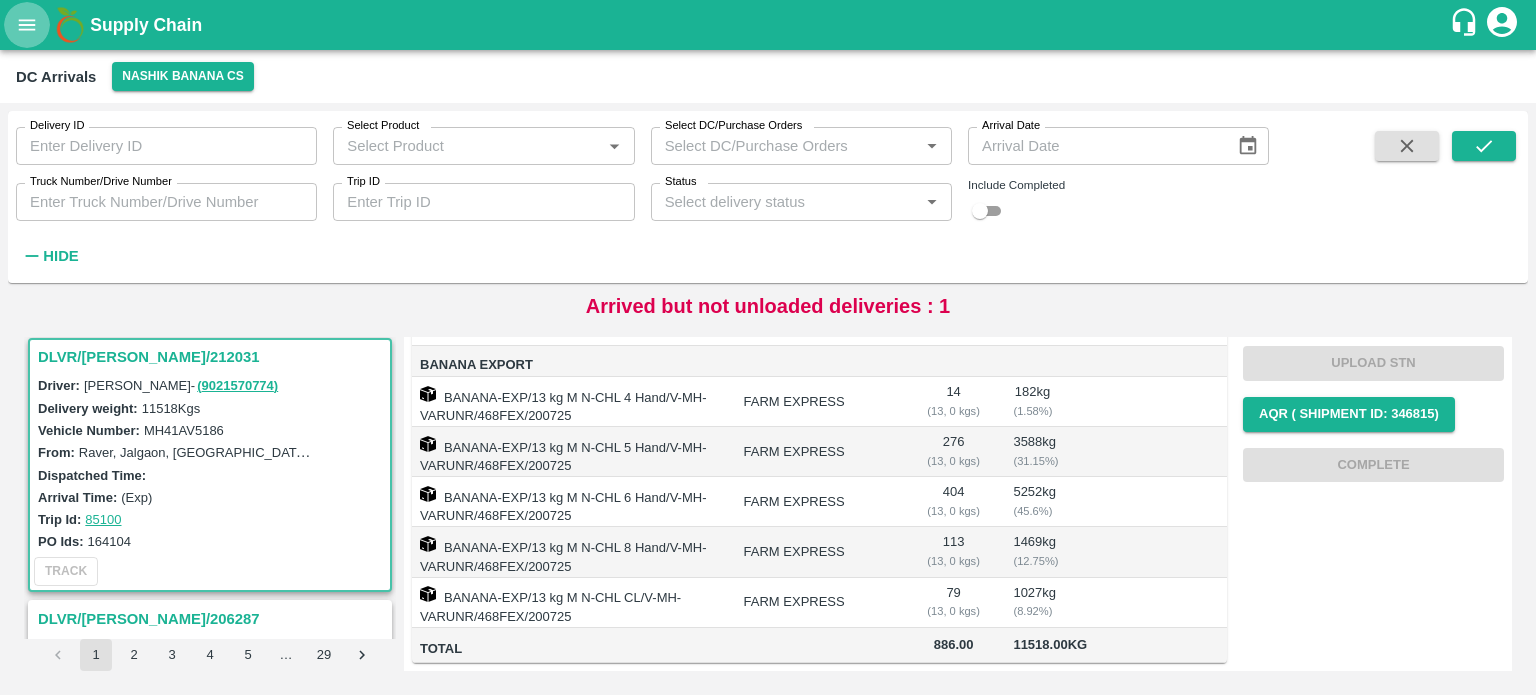 click 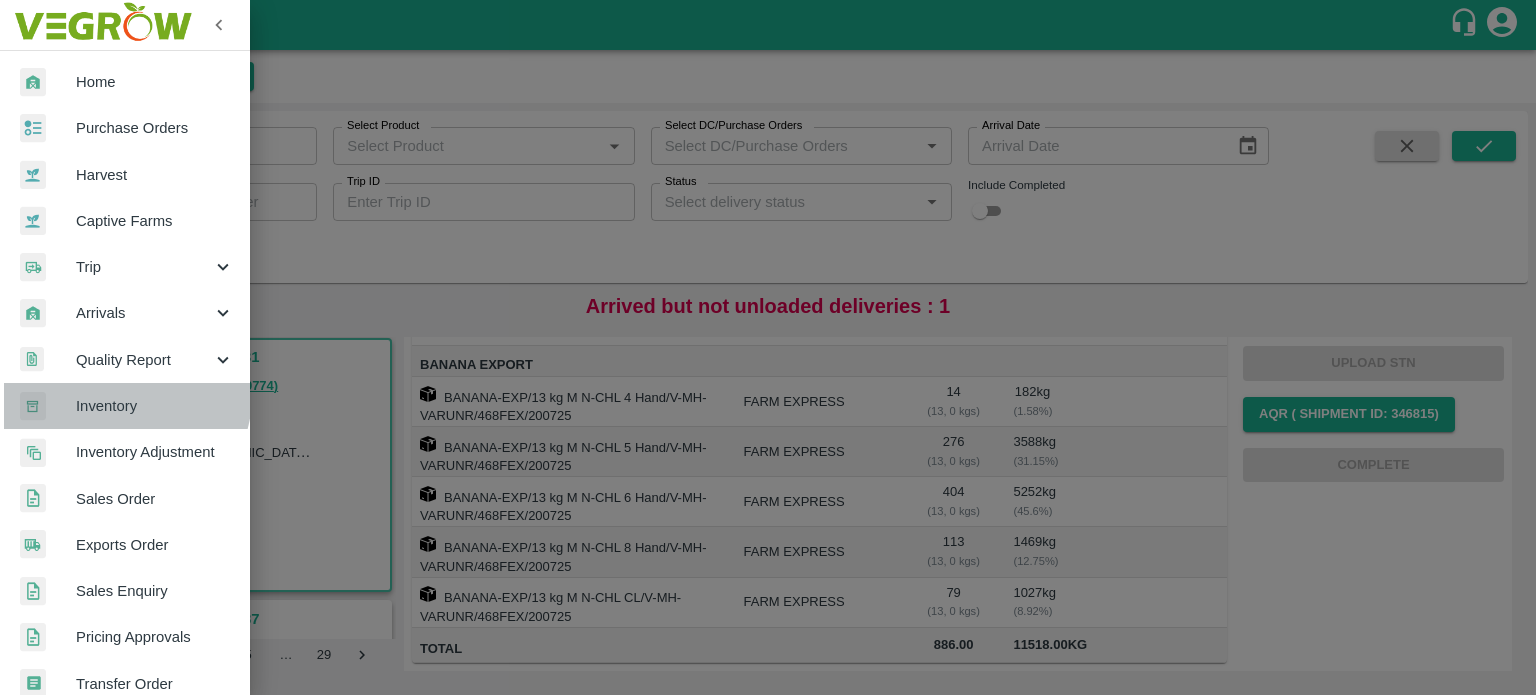 click on "Inventory" at bounding box center (155, 406) 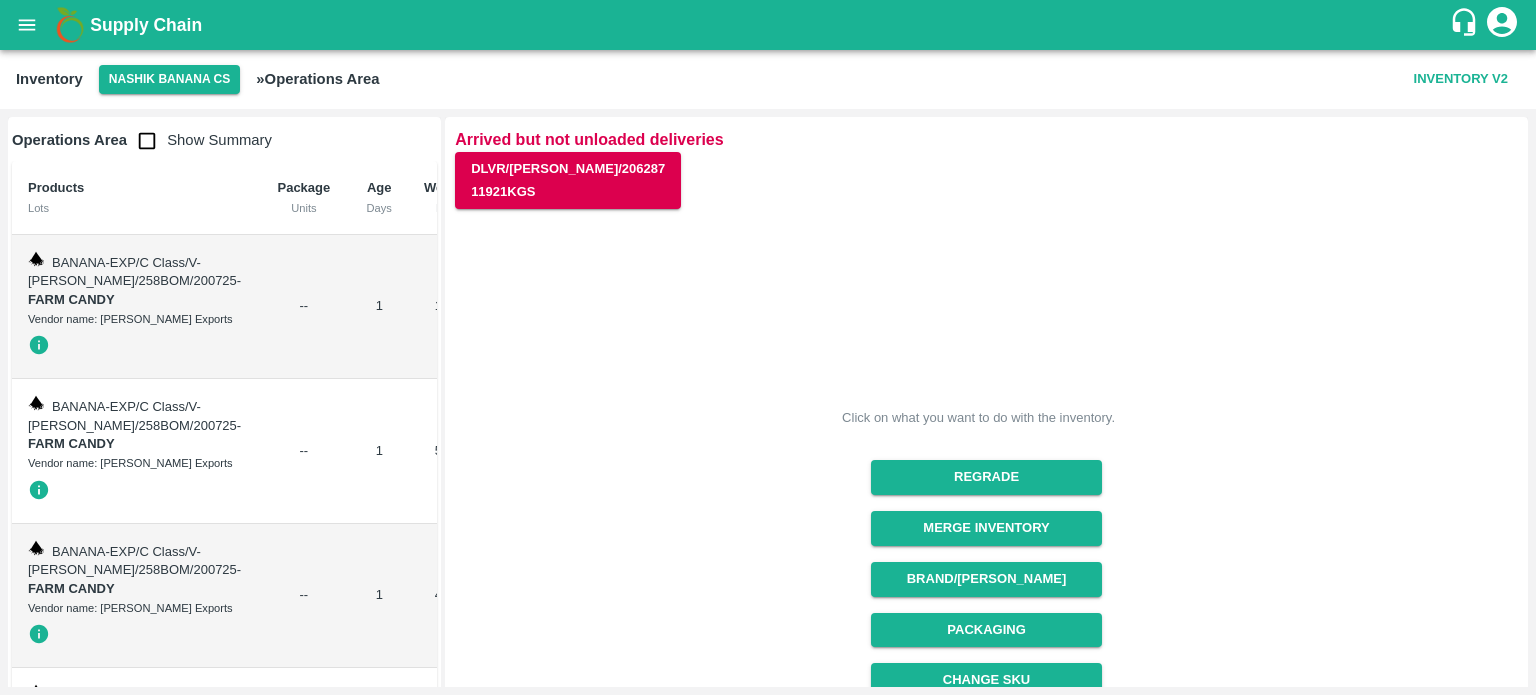 click at bounding box center [147, 141] 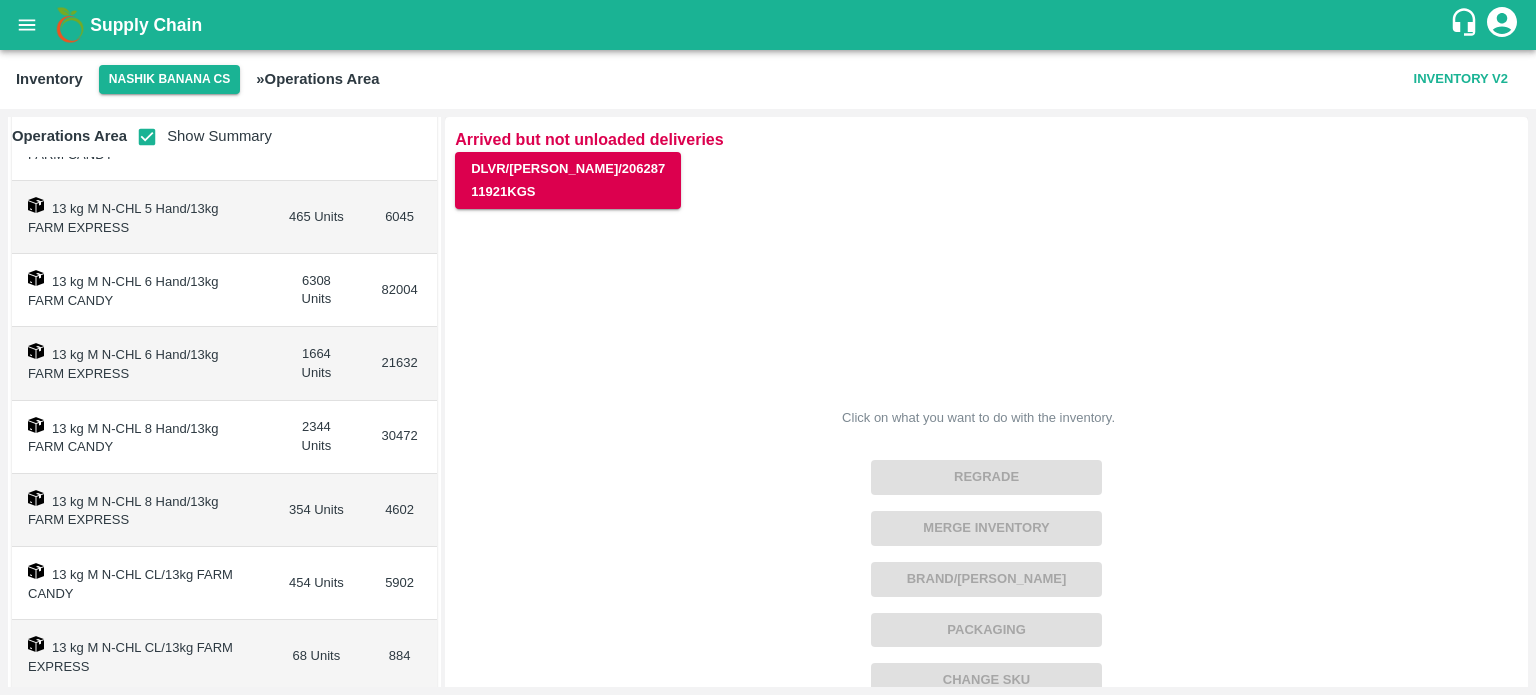 scroll, scrollTop: 547, scrollLeft: 0, axis: vertical 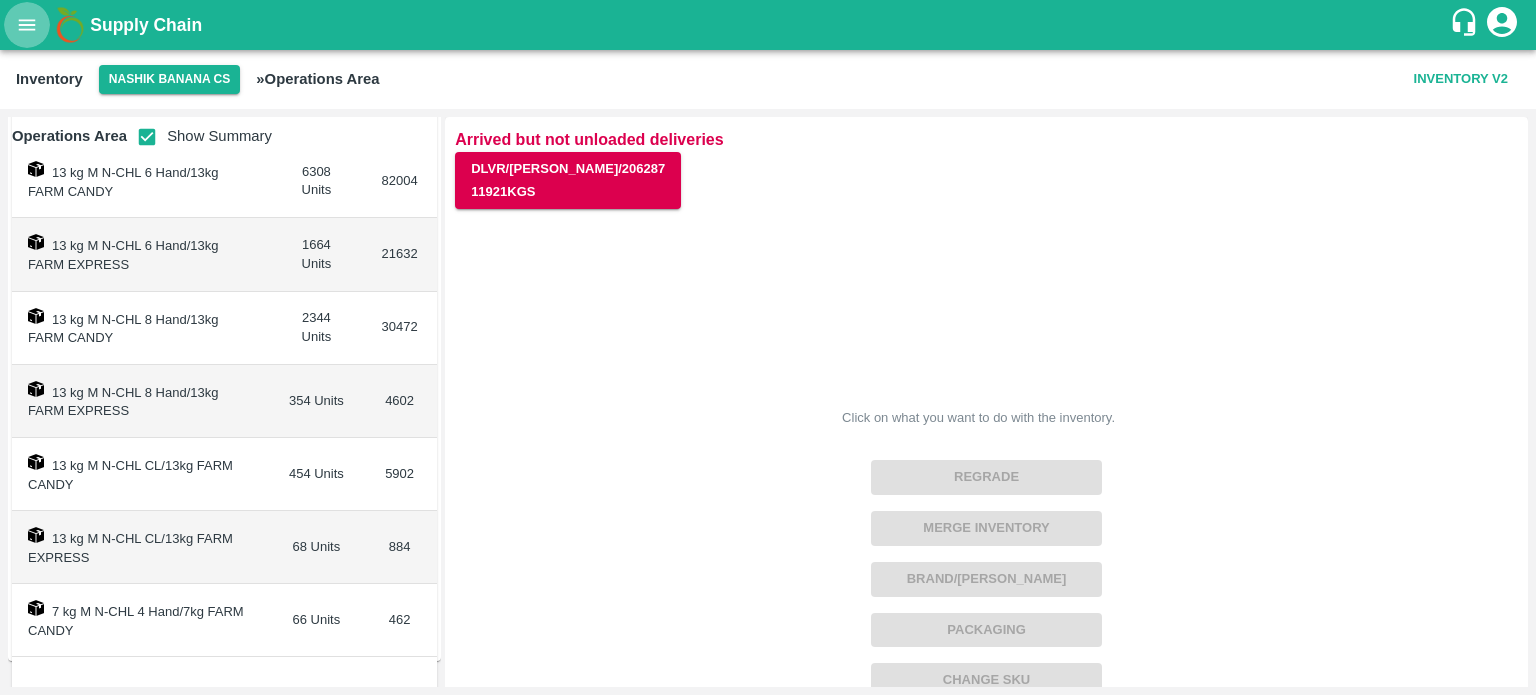click at bounding box center (27, 25) 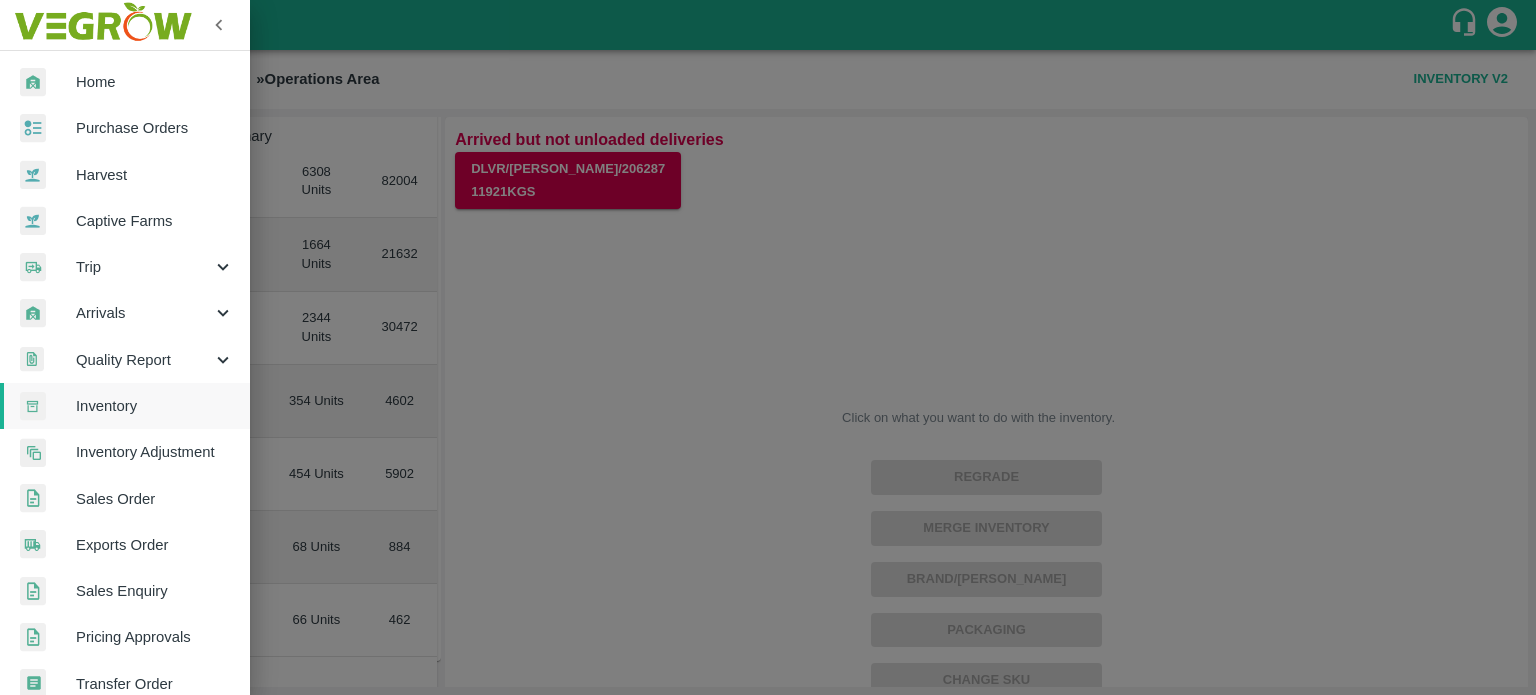 click on "Arrivals" at bounding box center [125, 313] 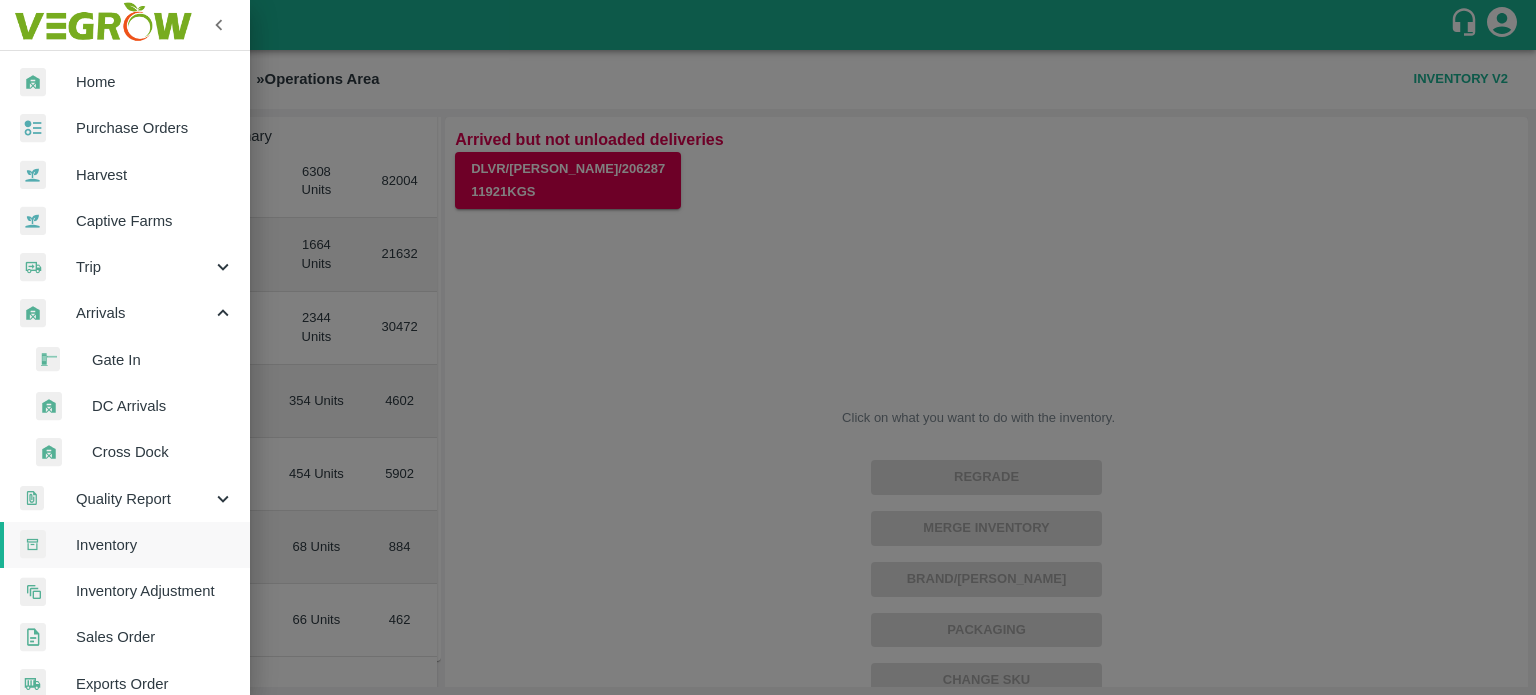 click on "DC Arrivals" at bounding box center (163, 406) 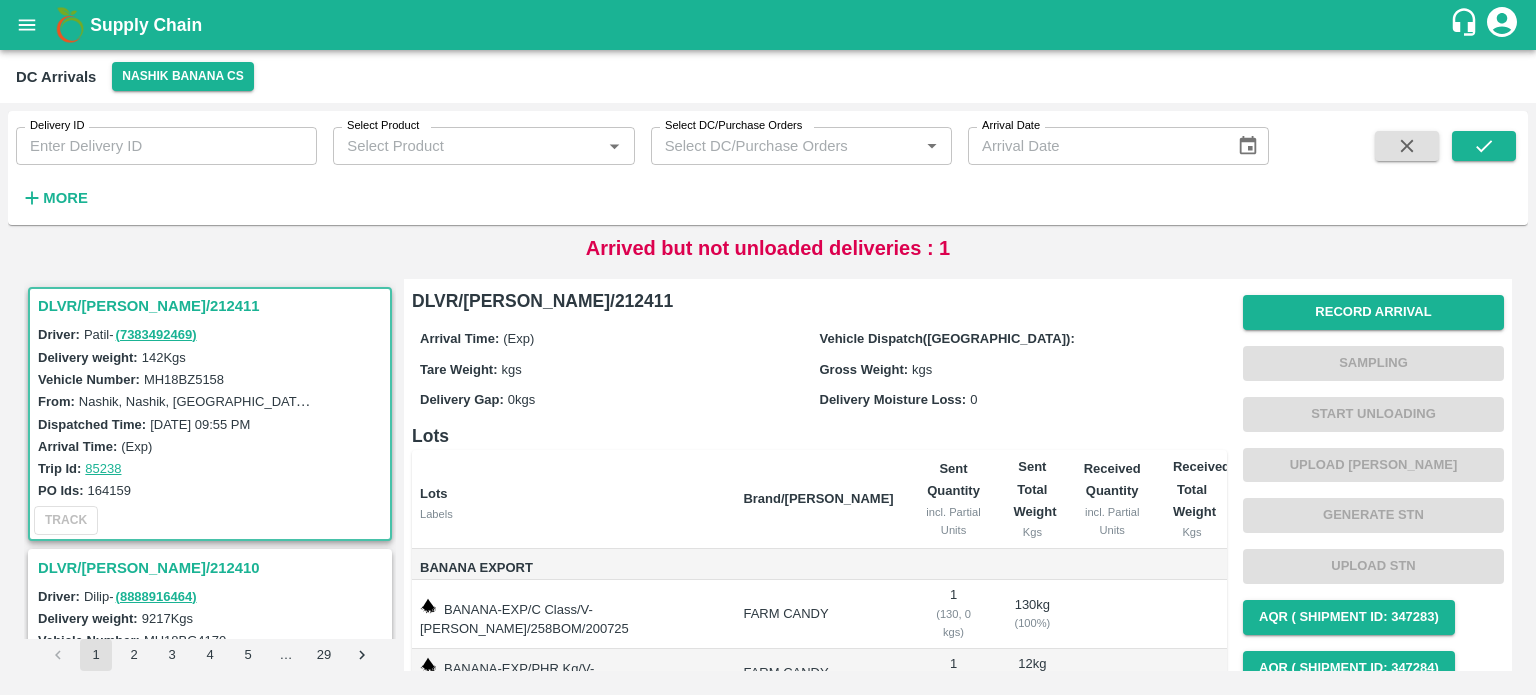 scroll, scrollTop: 80, scrollLeft: 0, axis: vertical 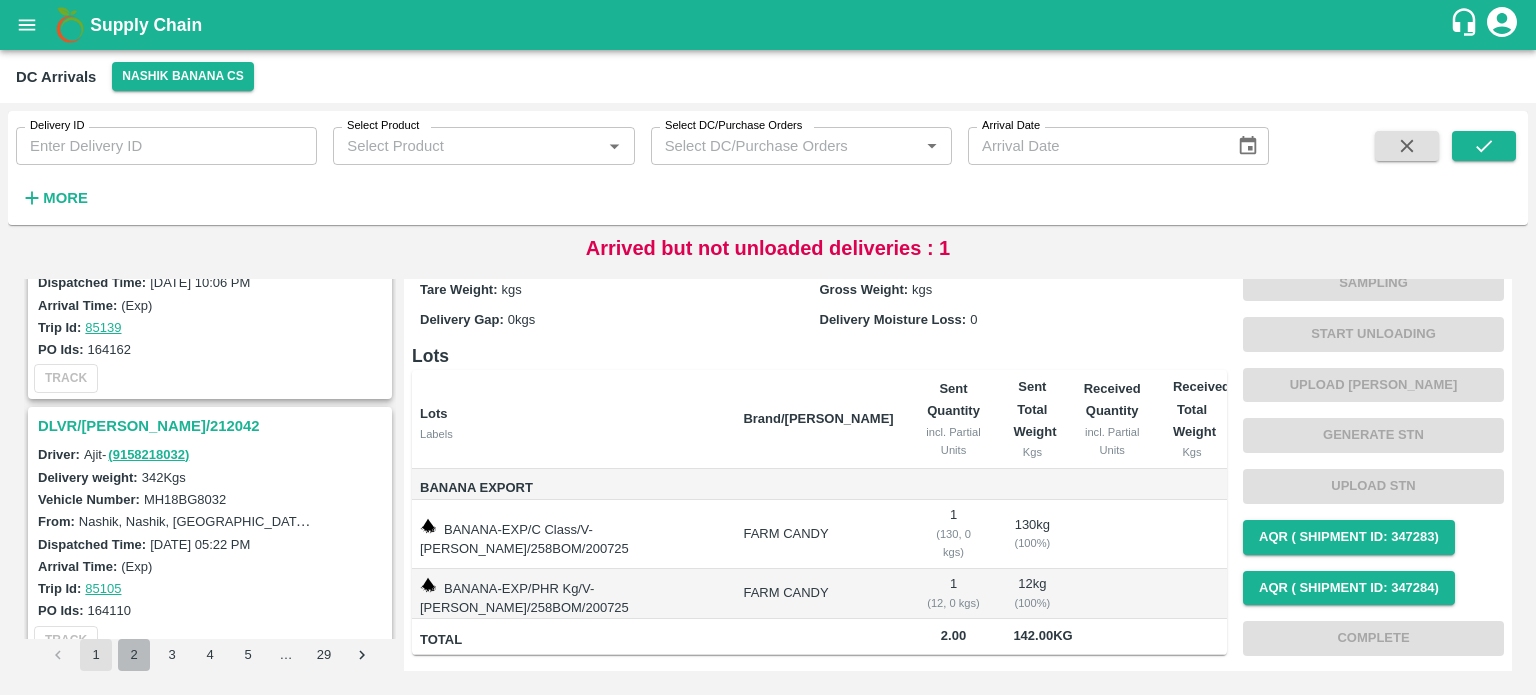 click on "2" at bounding box center [134, 655] 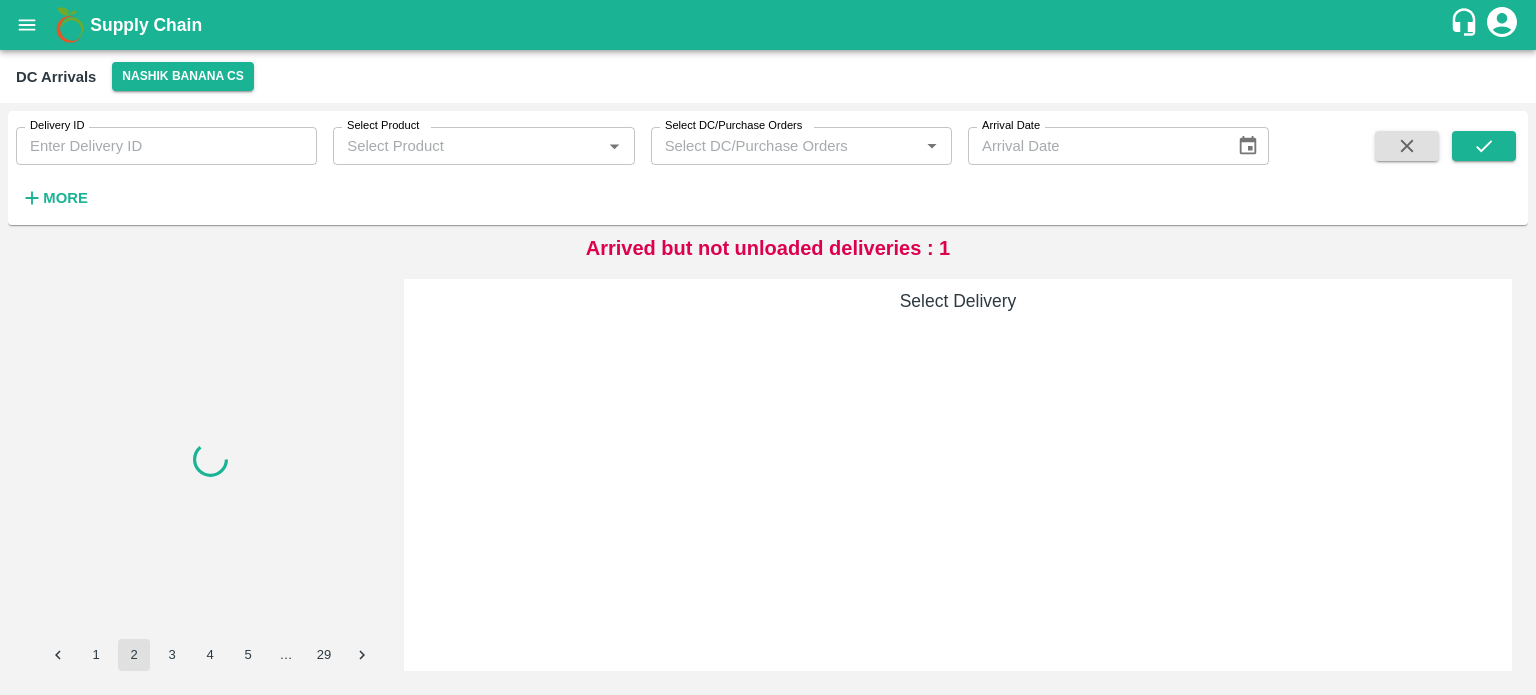 scroll, scrollTop: 0, scrollLeft: 0, axis: both 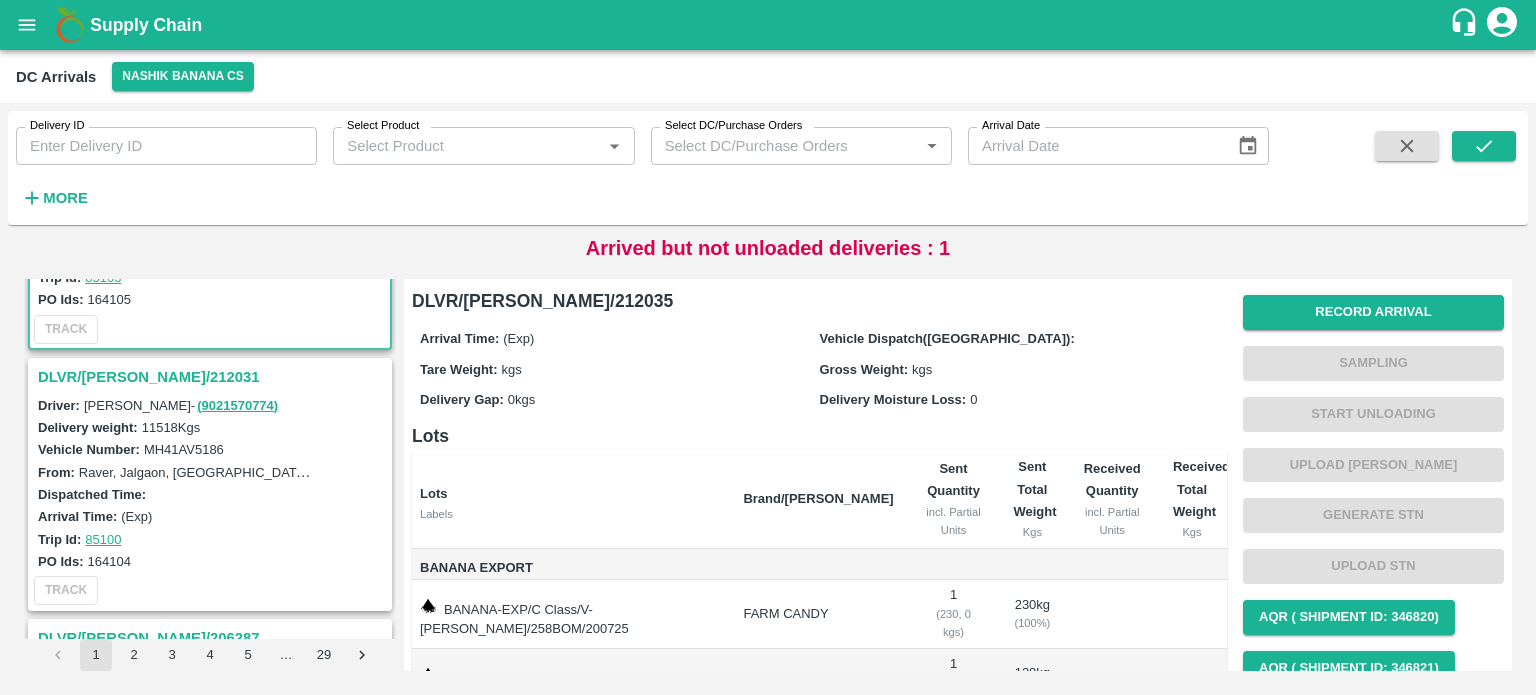 click on "DLVR/[PERSON_NAME]/212031" at bounding box center [213, 377] 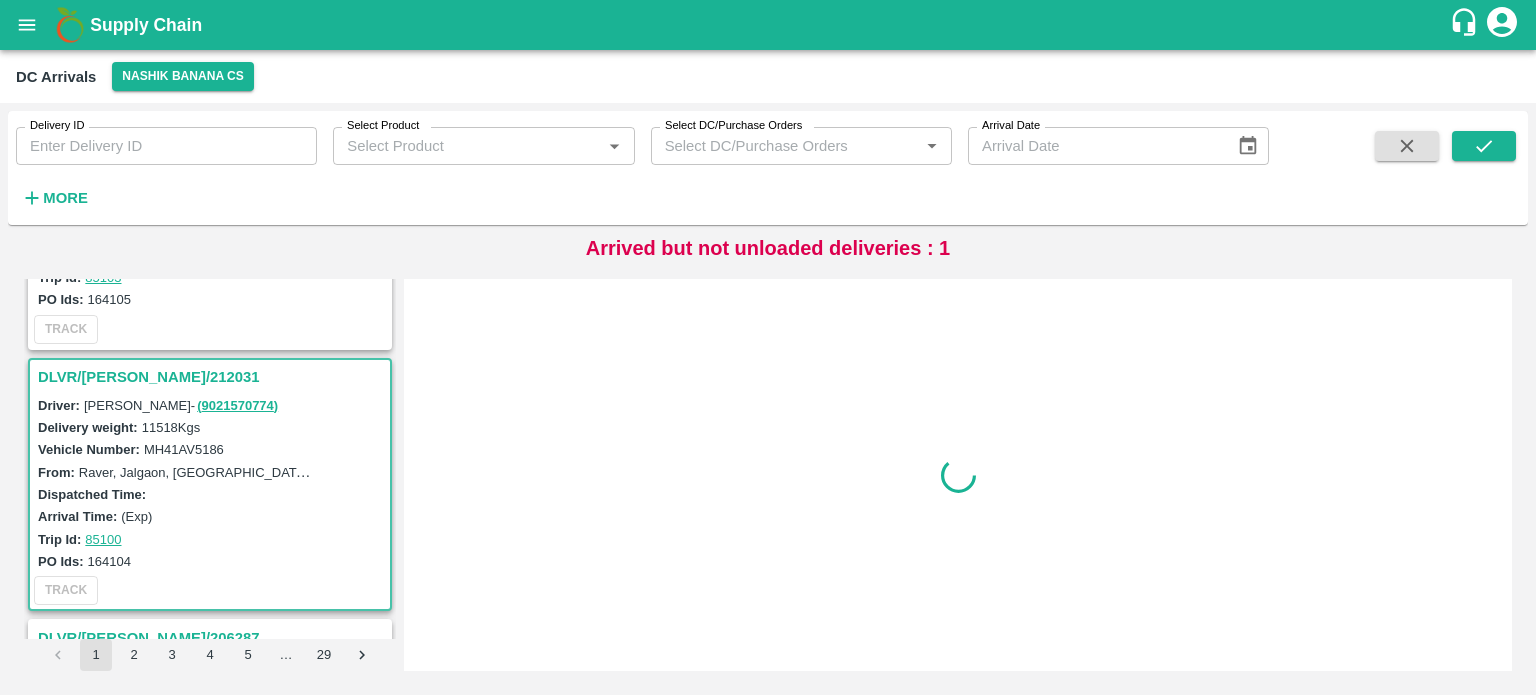 scroll, scrollTop: 268, scrollLeft: 0, axis: vertical 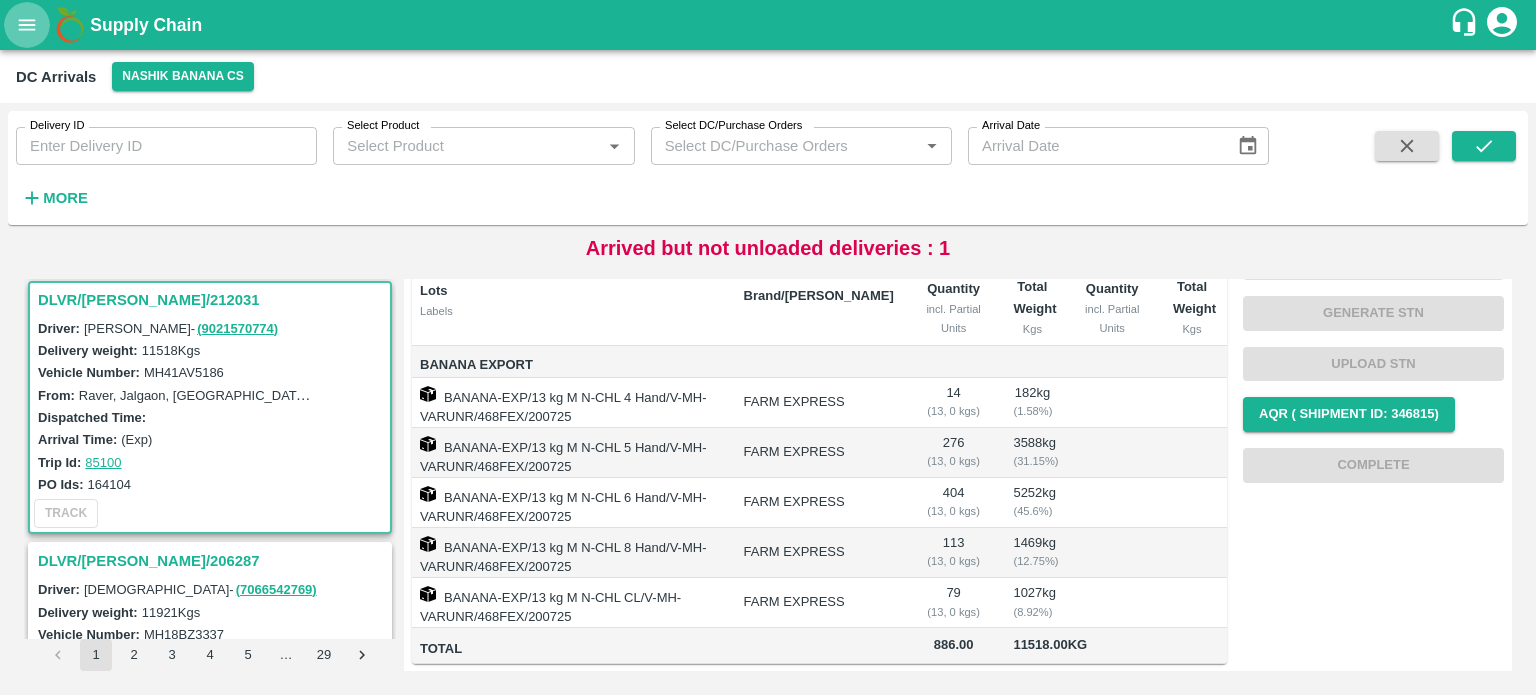 click at bounding box center [27, 25] 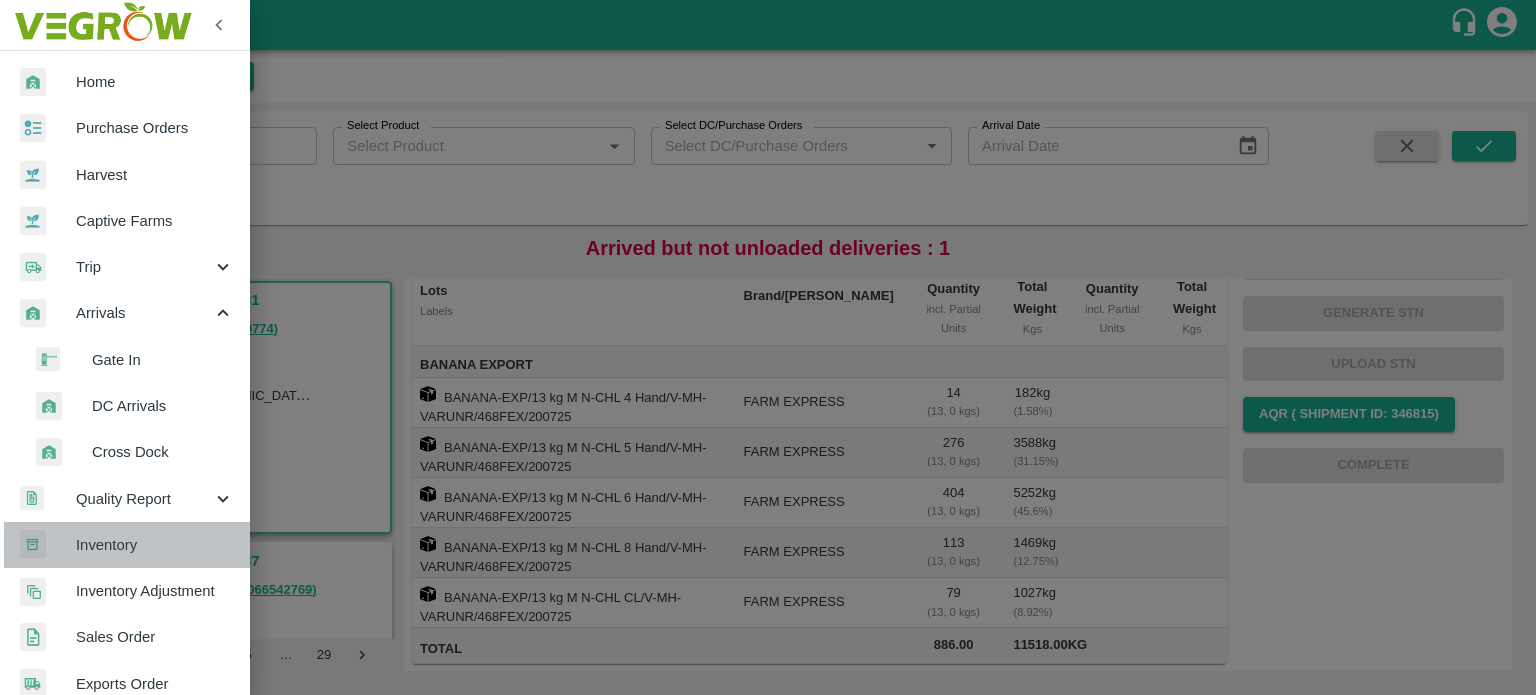 click on "Inventory" at bounding box center (155, 545) 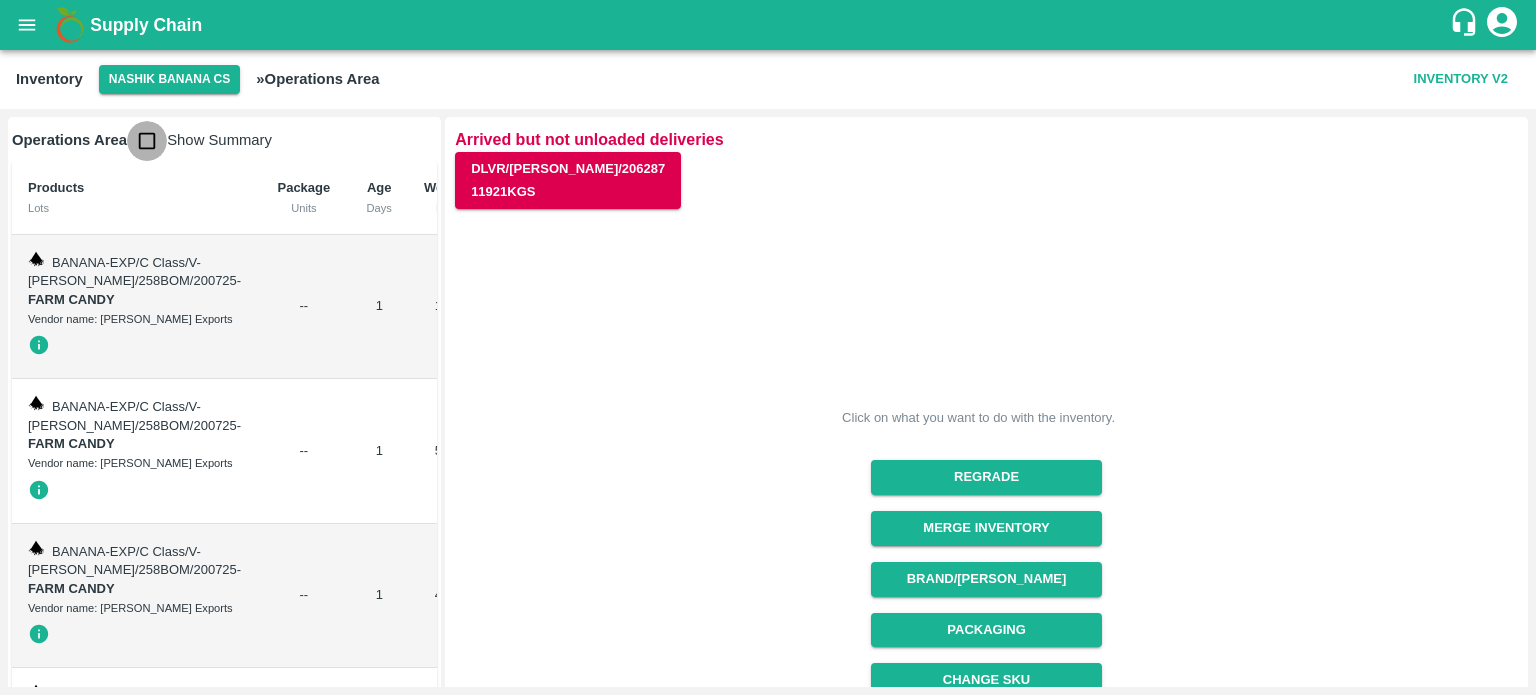 click at bounding box center [147, 141] 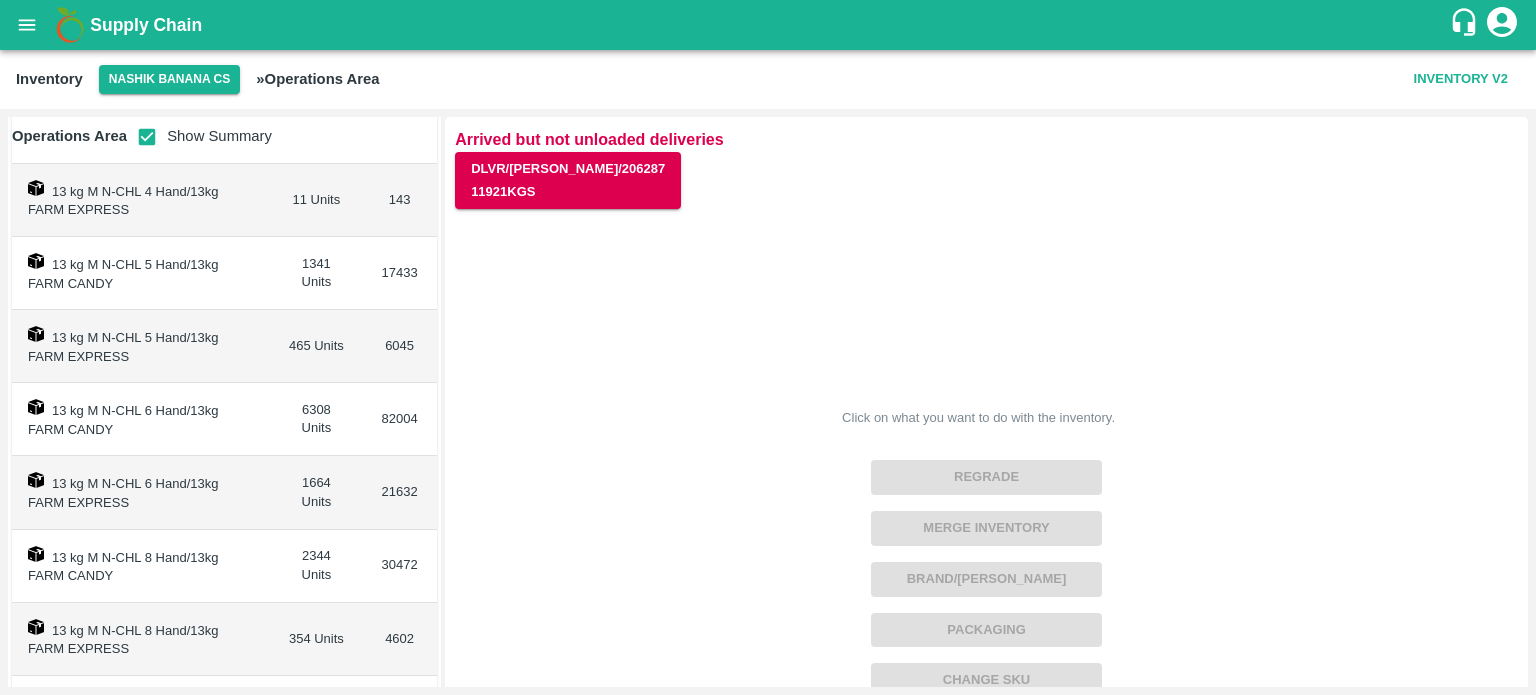 scroll, scrollTop: 187, scrollLeft: 0, axis: vertical 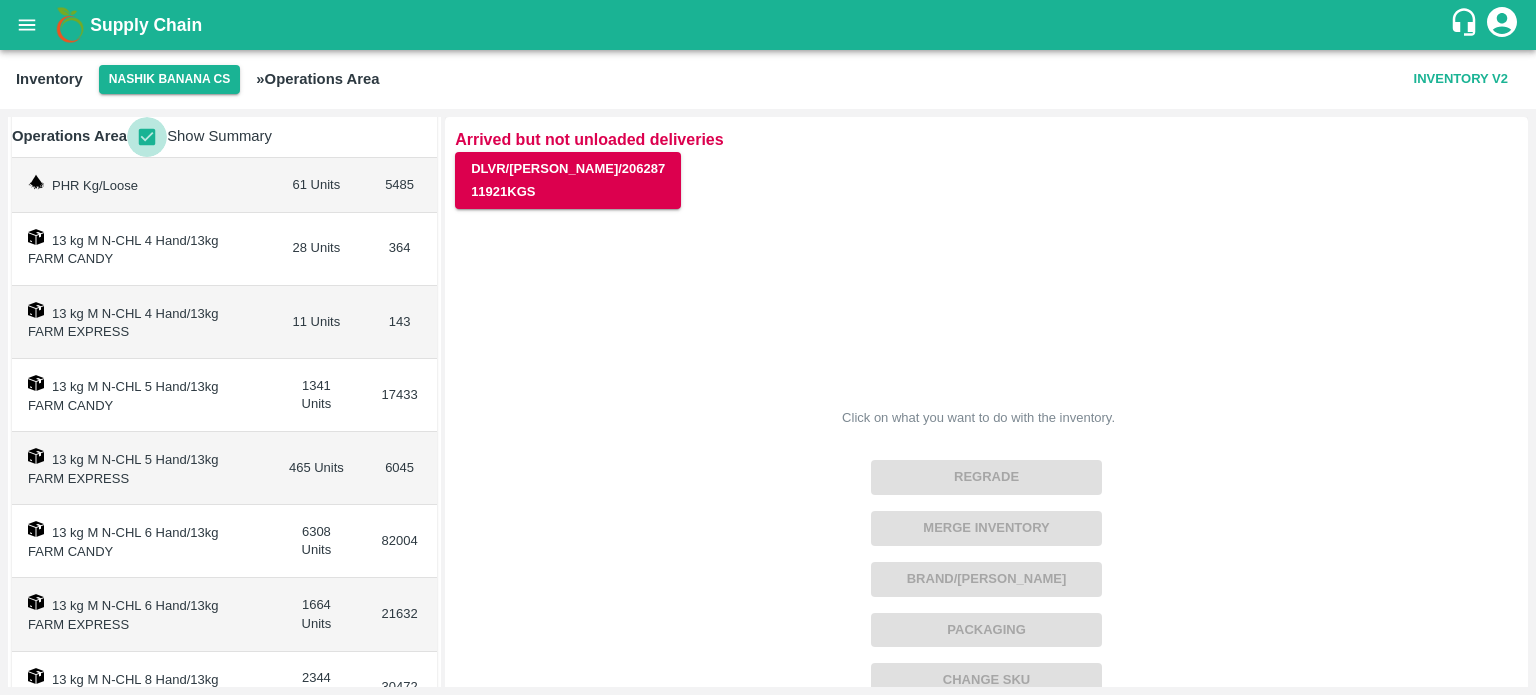 click at bounding box center [147, 137] 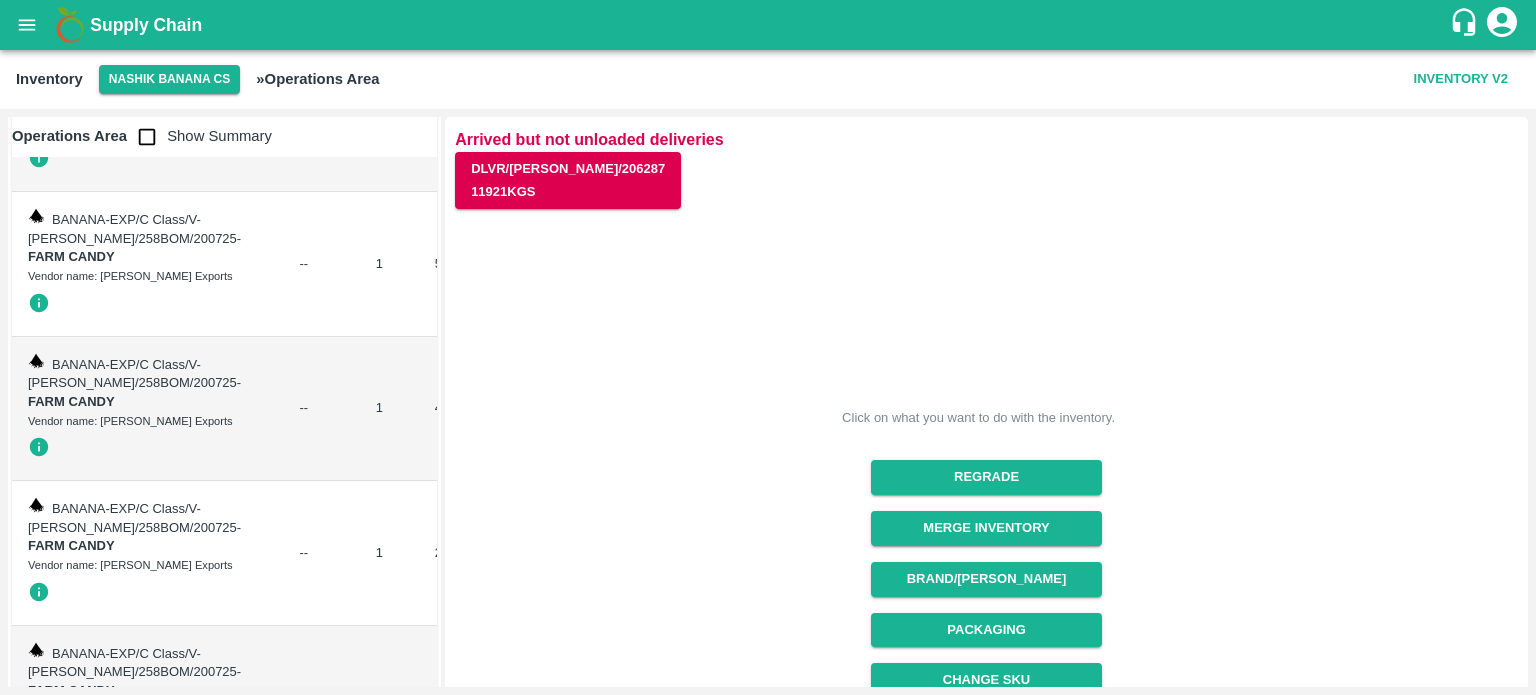 scroll, scrollTop: 209, scrollLeft: 0, axis: vertical 